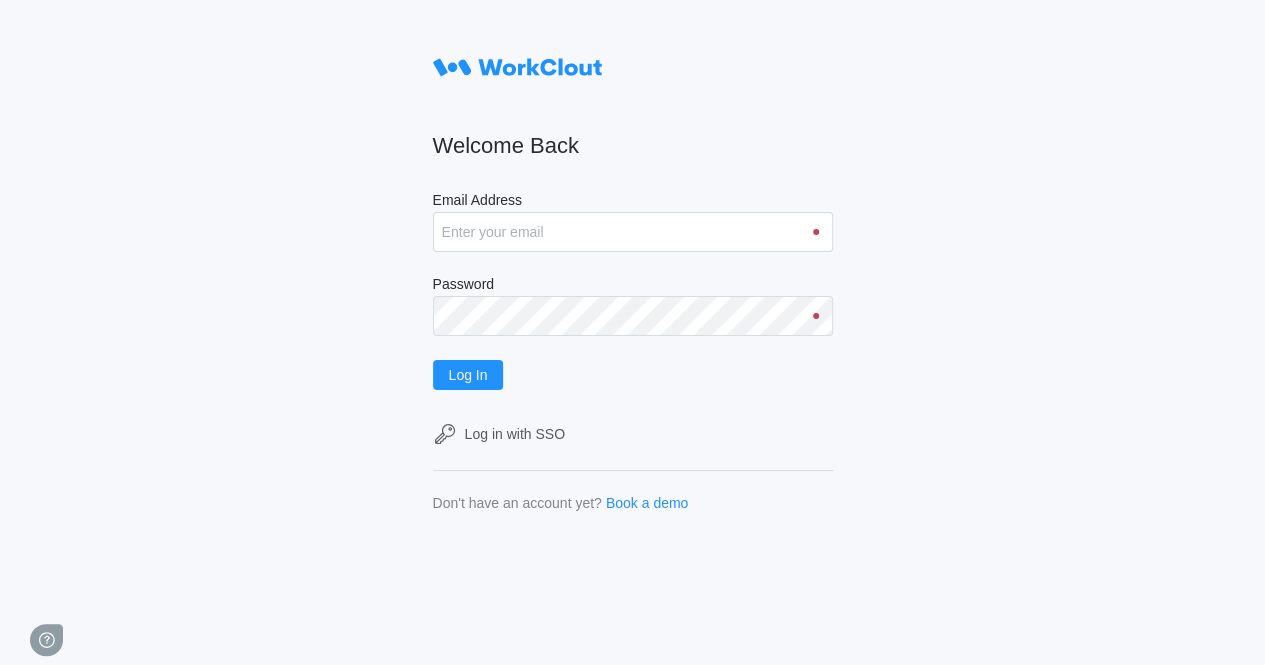 scroll, scrollTop: 0, scrollLeft: 0, axis: both 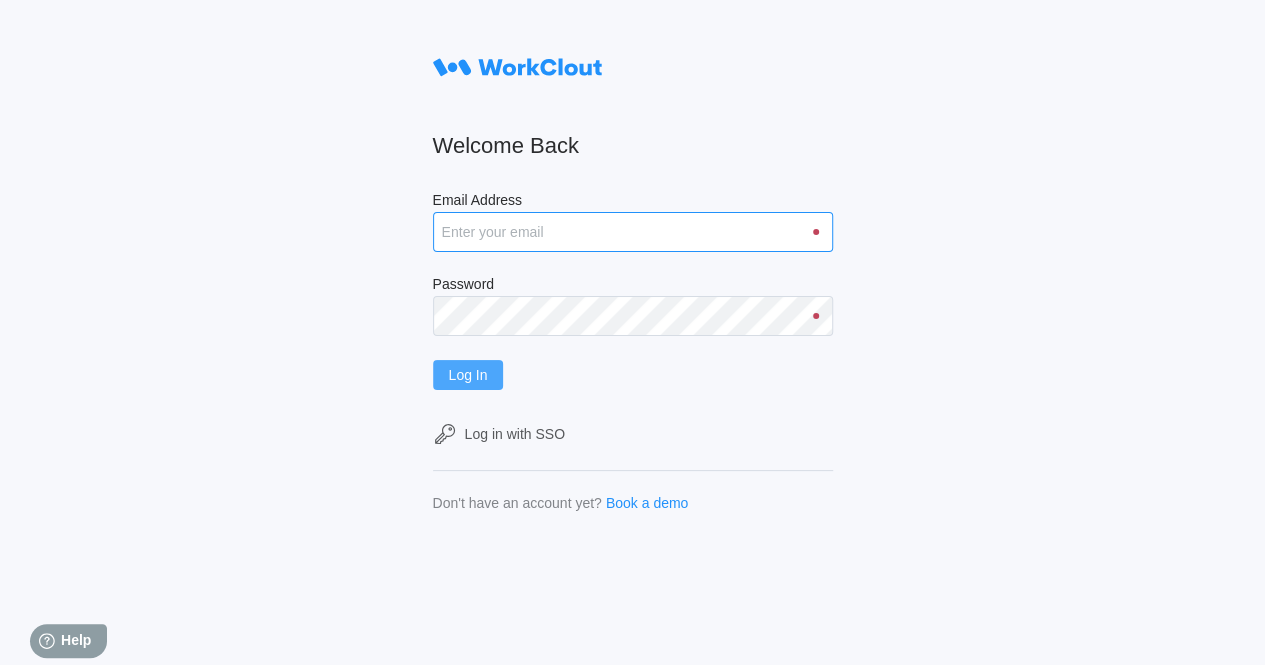 type on "rpenders@simcona.com" 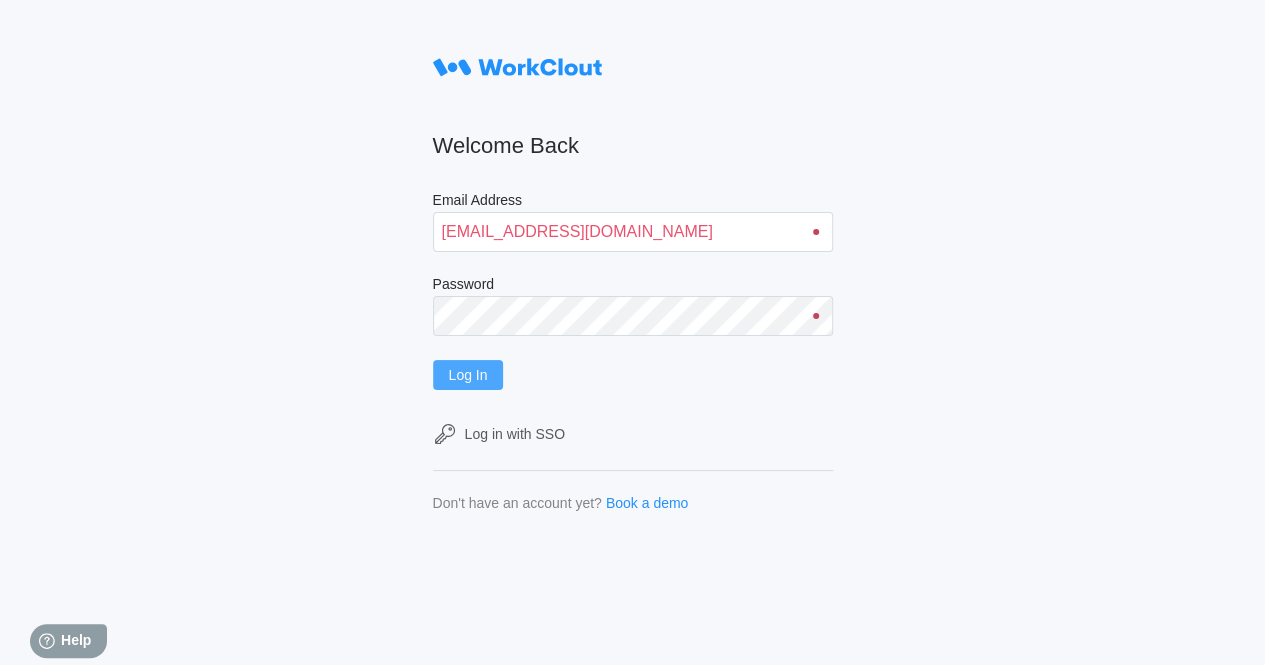 click on "Log In" at bounding box center (468, 375) 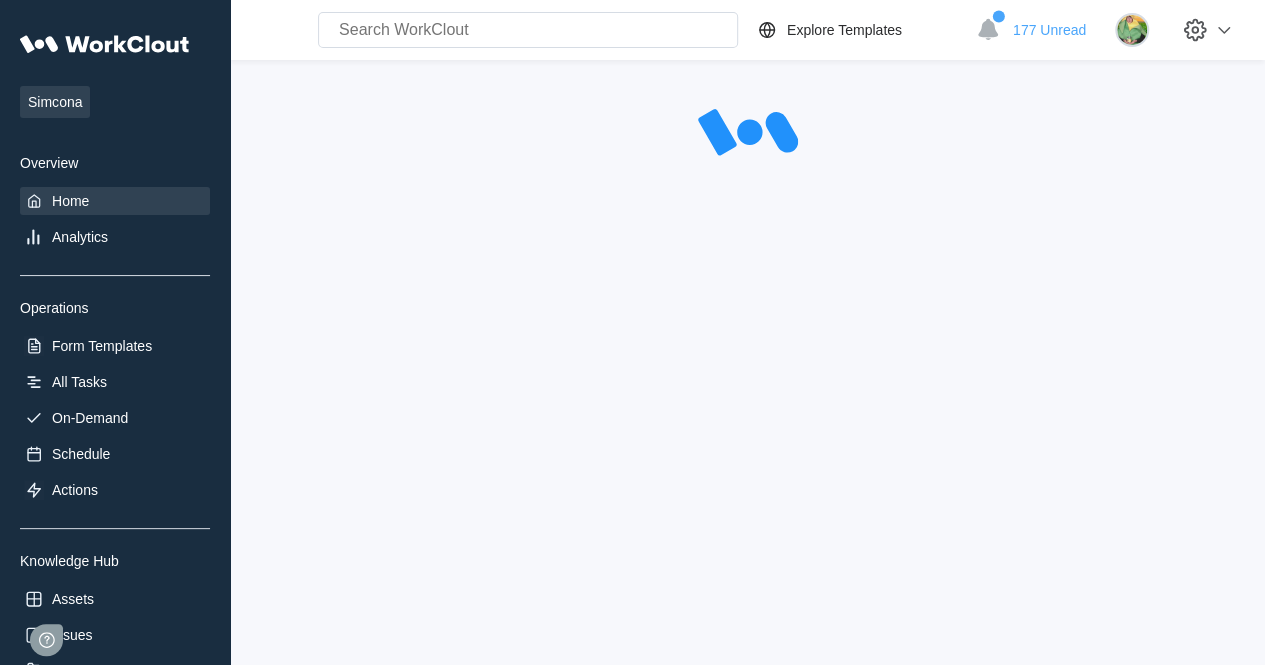 scroll, scrollTop: 0, scrollLeft: 0, axis: both 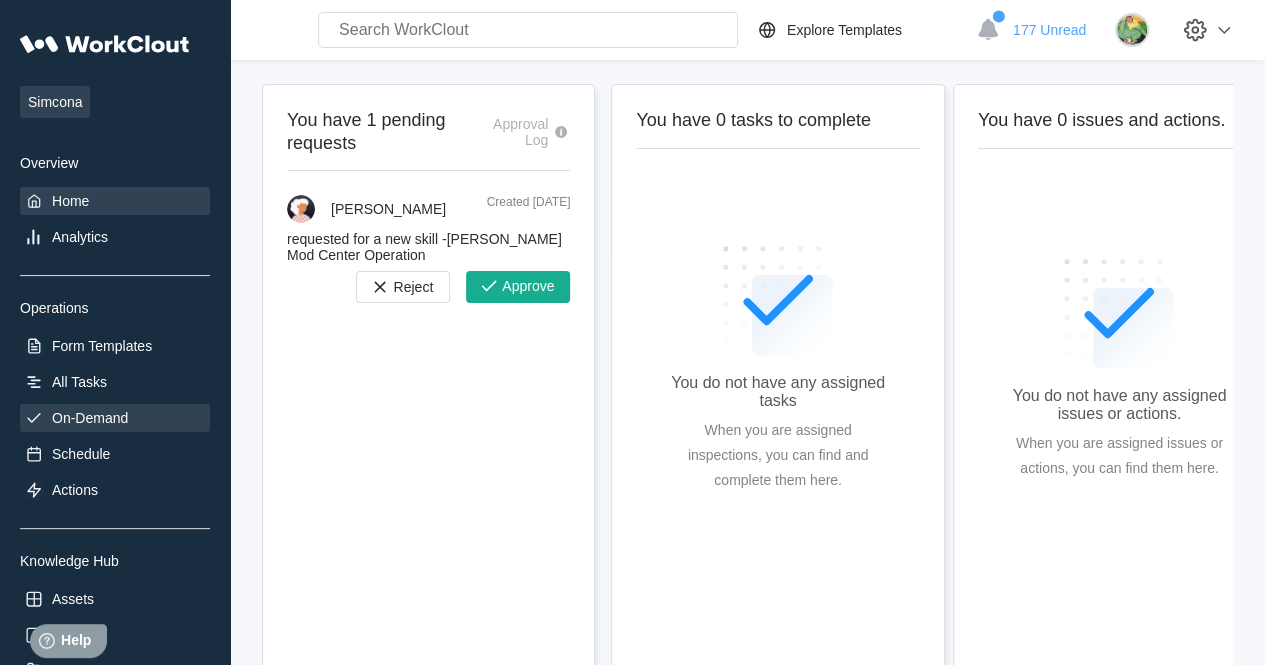 click on "On-Demand" at bounding box center [115, 418] 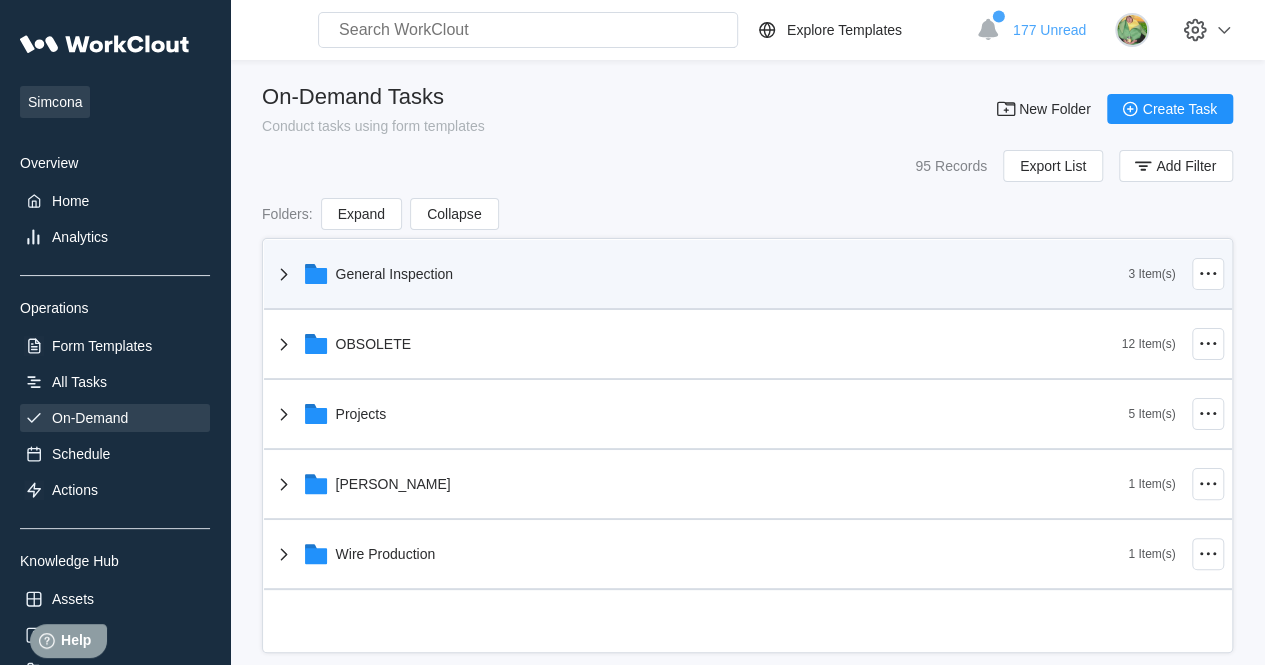 click 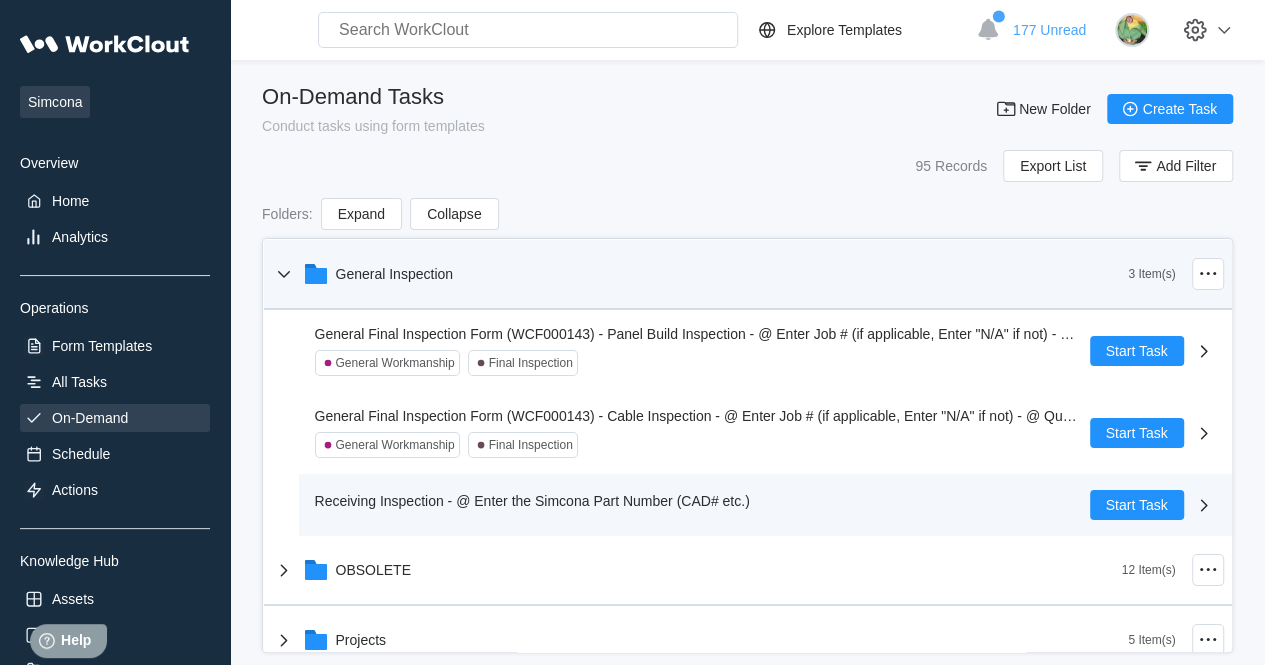 click on "Receiving Inspection -  @ Enter the Simcona Part Number (CAD# etc.)" at bounding box center (532, 501) 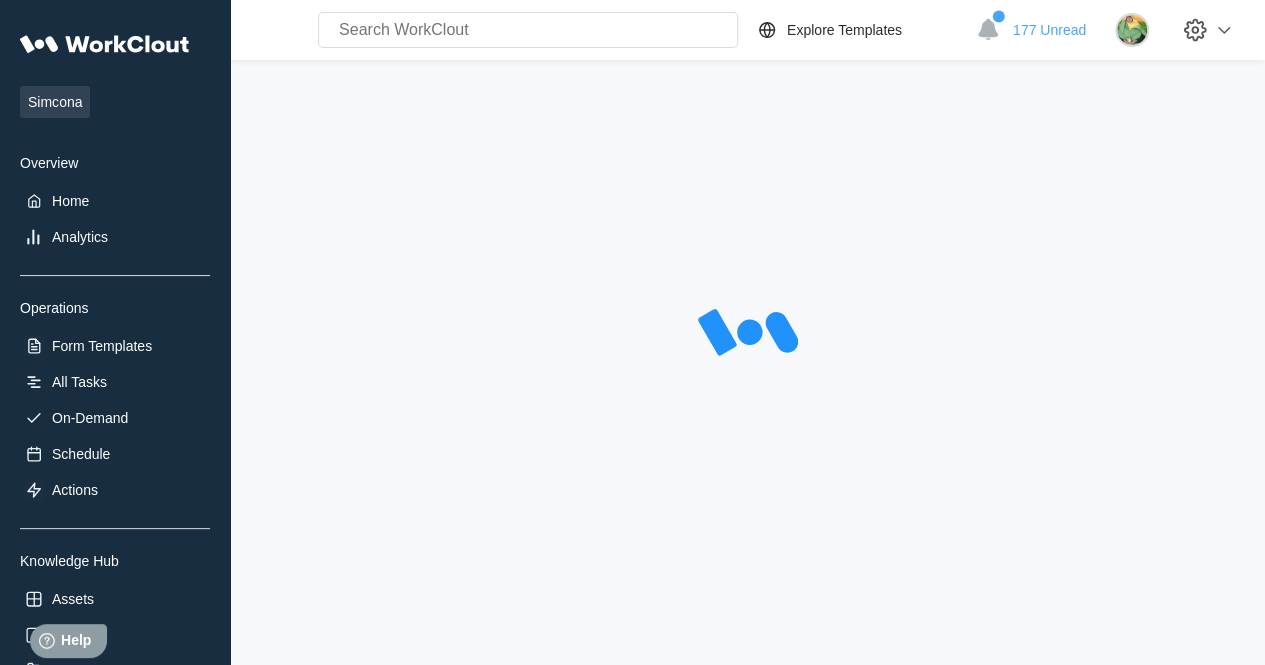 click at bounding box center (747, 334) 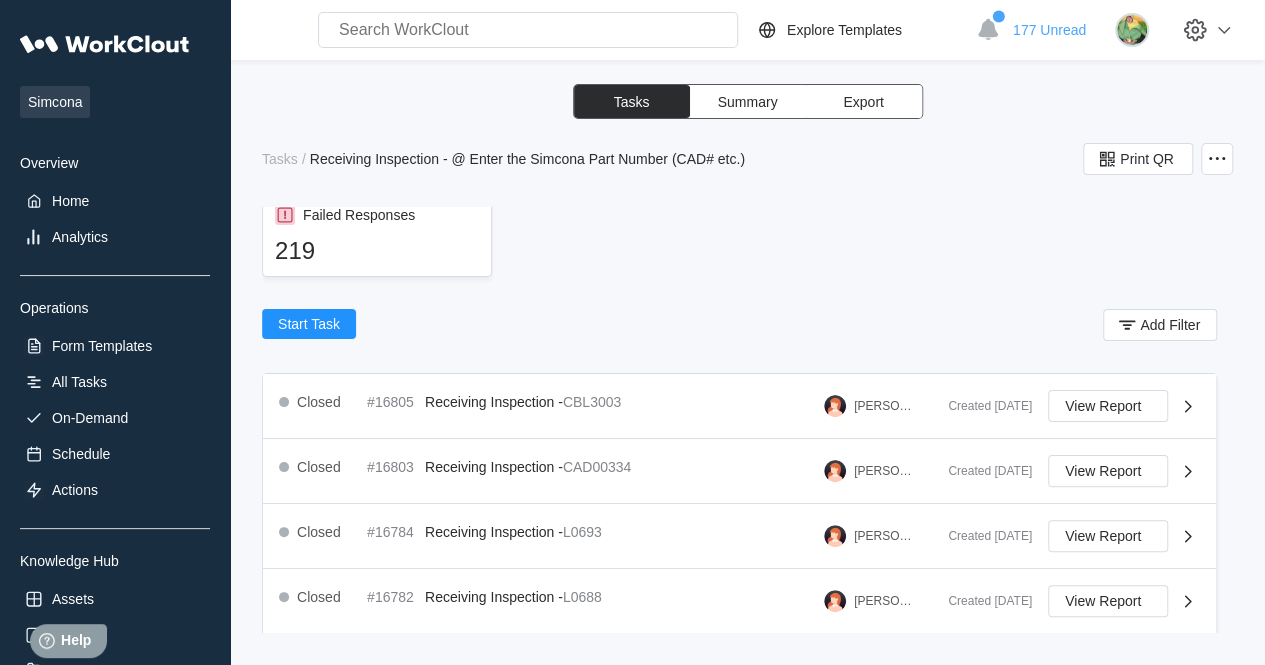 scroll, scrollTop: 224, scrollLeft: 0, axis: vertical 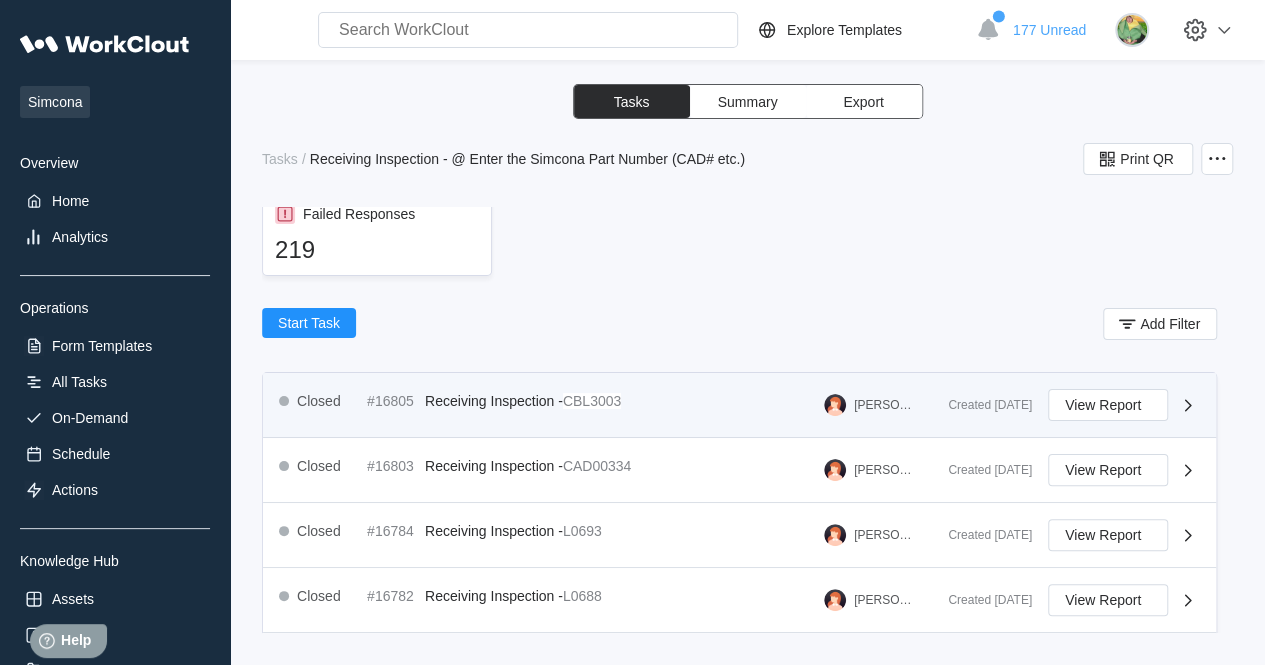 click on "Receiving Inspection -" at bounding box center (494, 401) 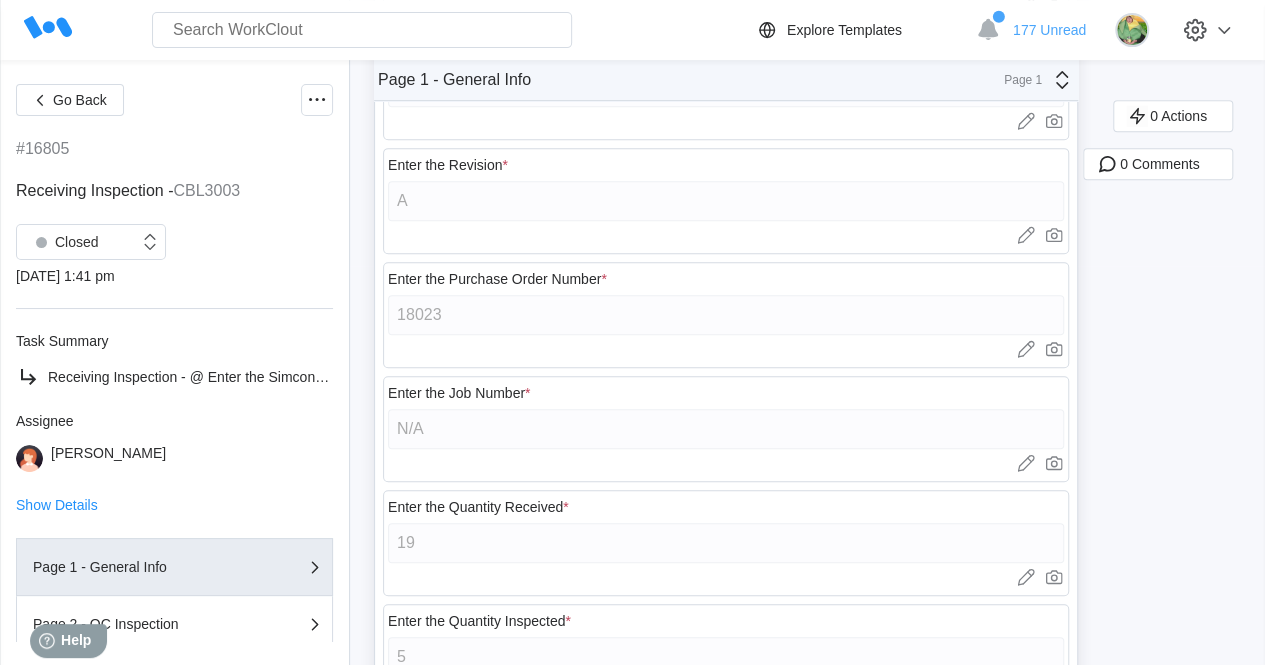 scroll, scrollTop: 493, scrollLeft: 0, axis: vertical 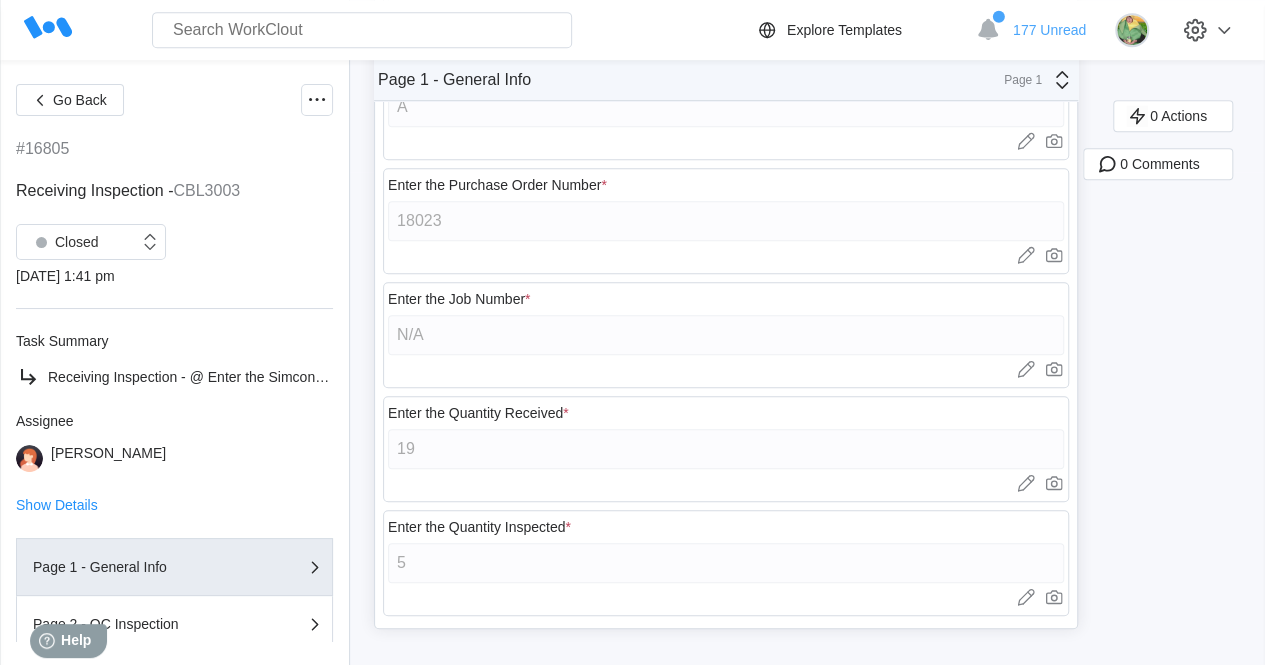 click on "Help Help" at bounding box center [100, 637] 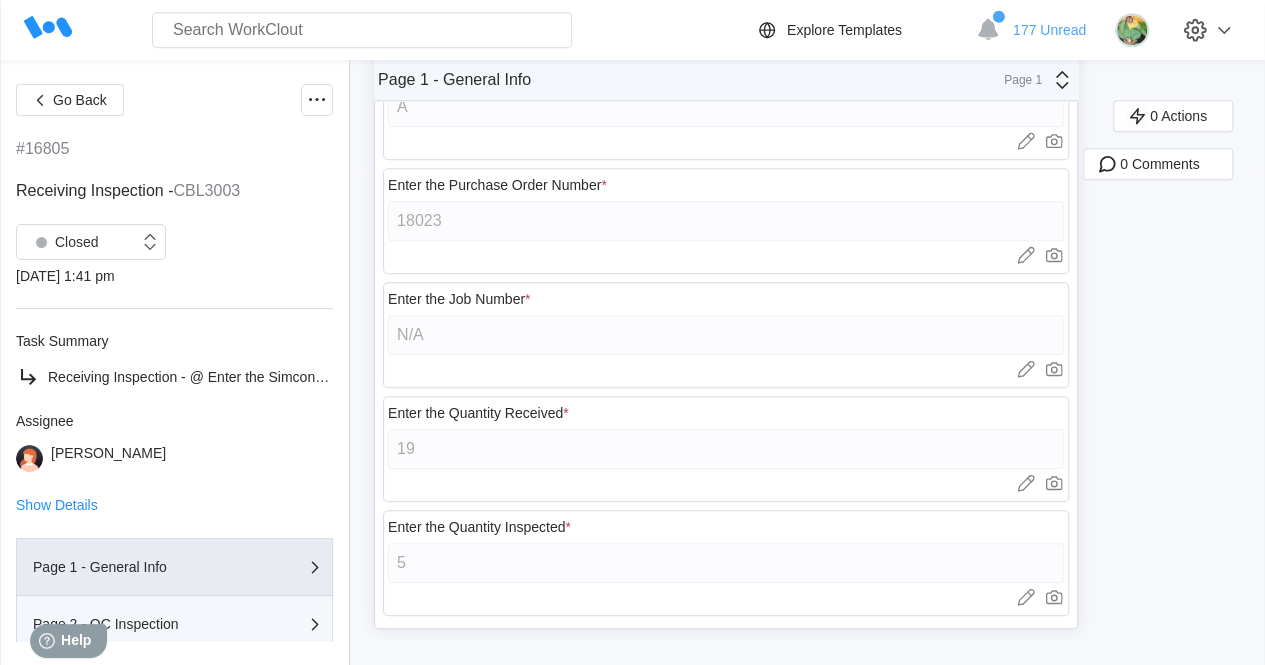 click 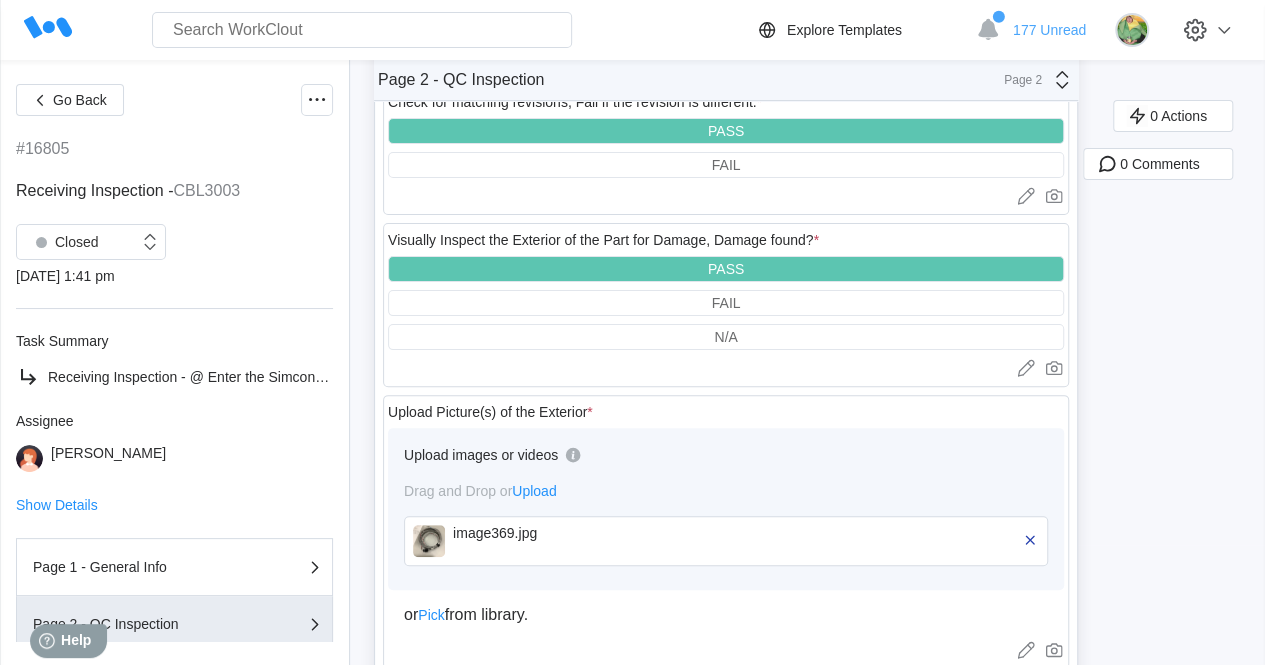 scroll, scrollTop: 121, scrollLeft: 0, axis: vertical 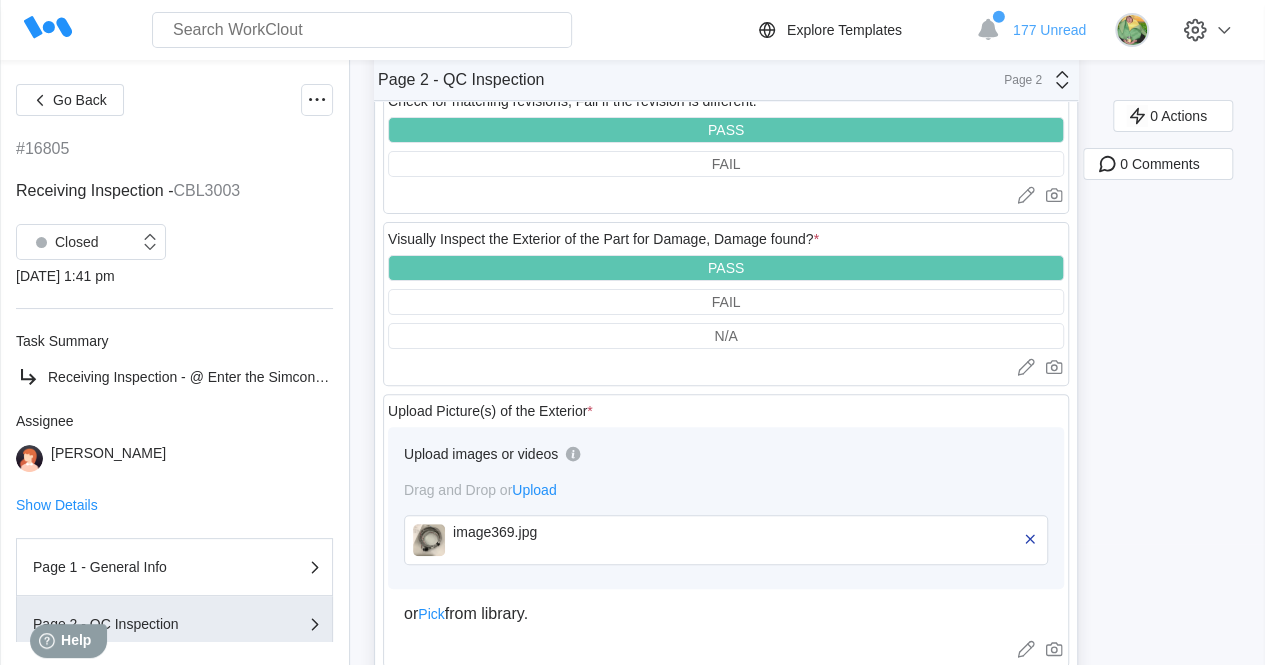 click at bounding box center [429, 540] 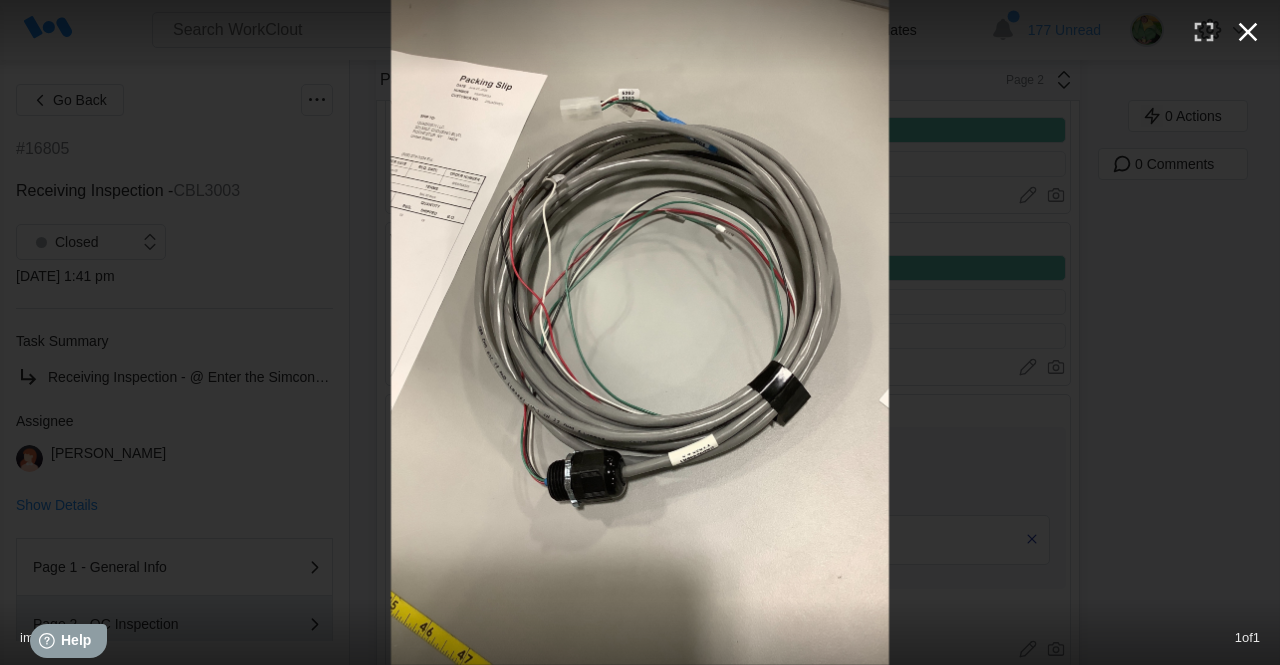 click 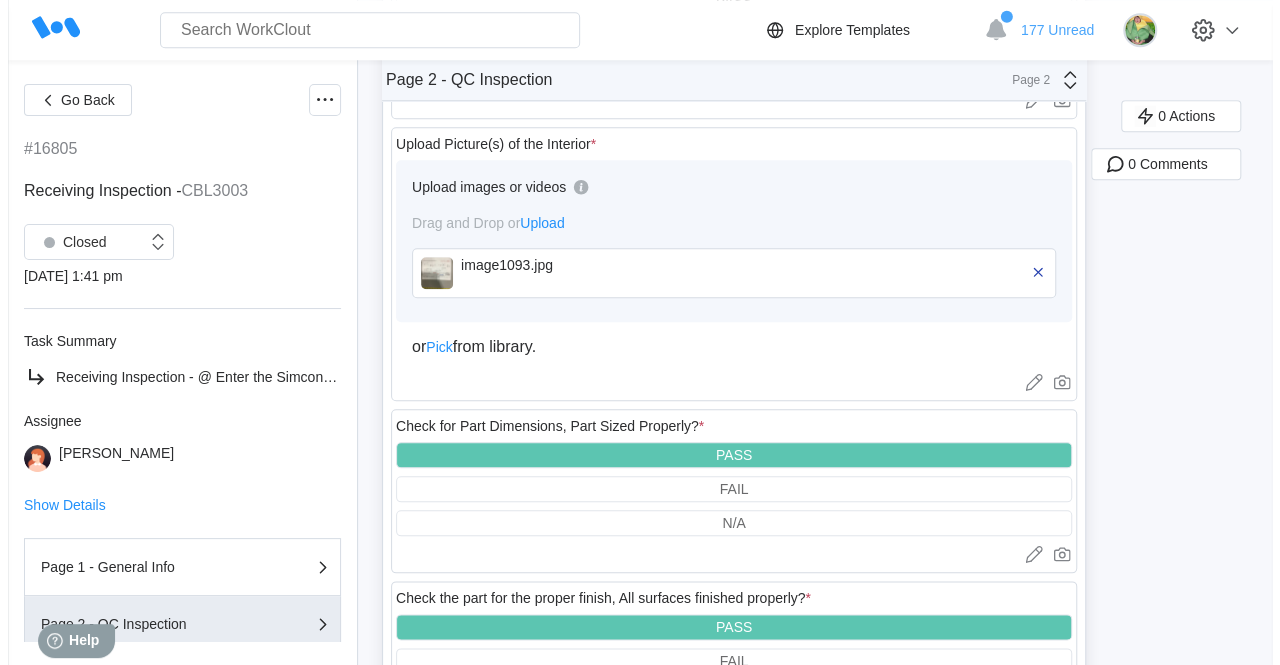 scroll, scrollTop: 849, scrollLeft: 0, axis: vertical 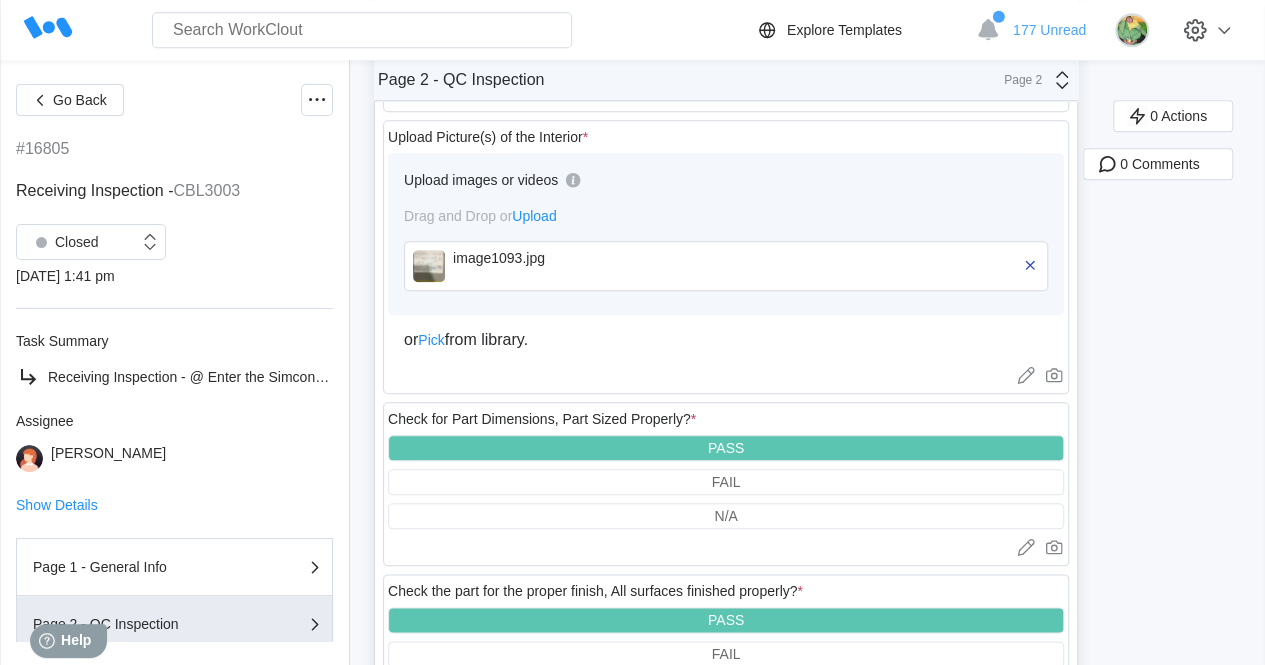 click at bounding box center (429, 266) 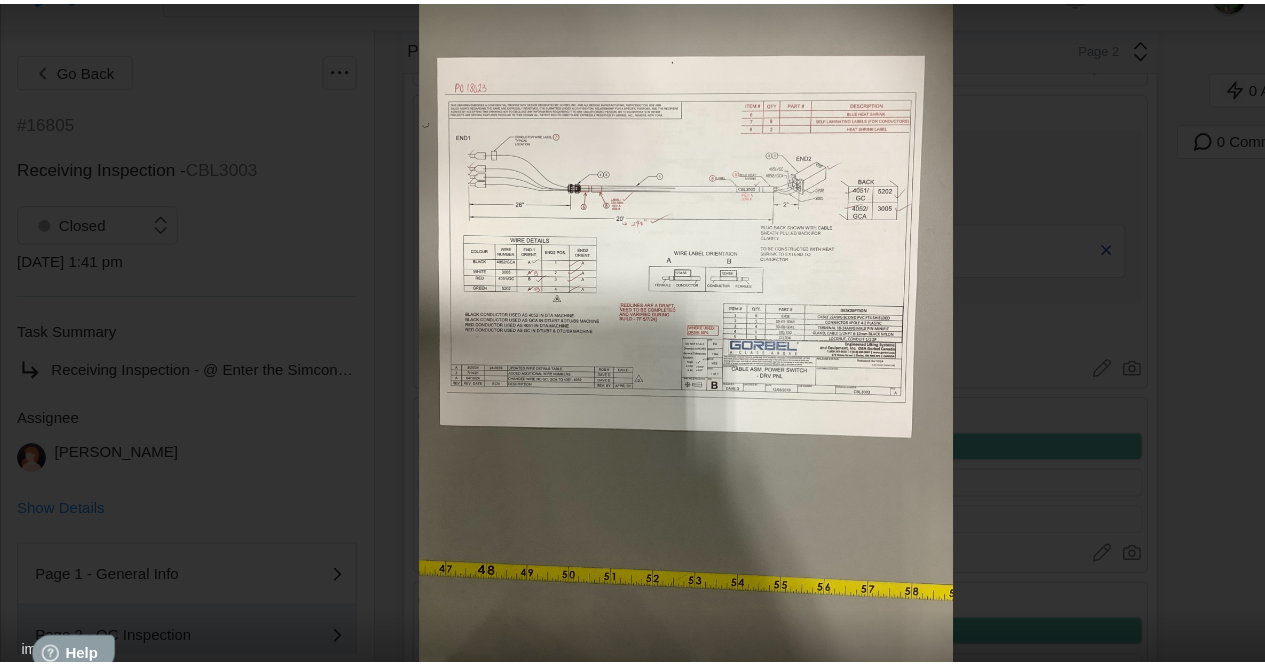 scroll, scrollTop: 848, scrollLeft: 0, axis: vertical 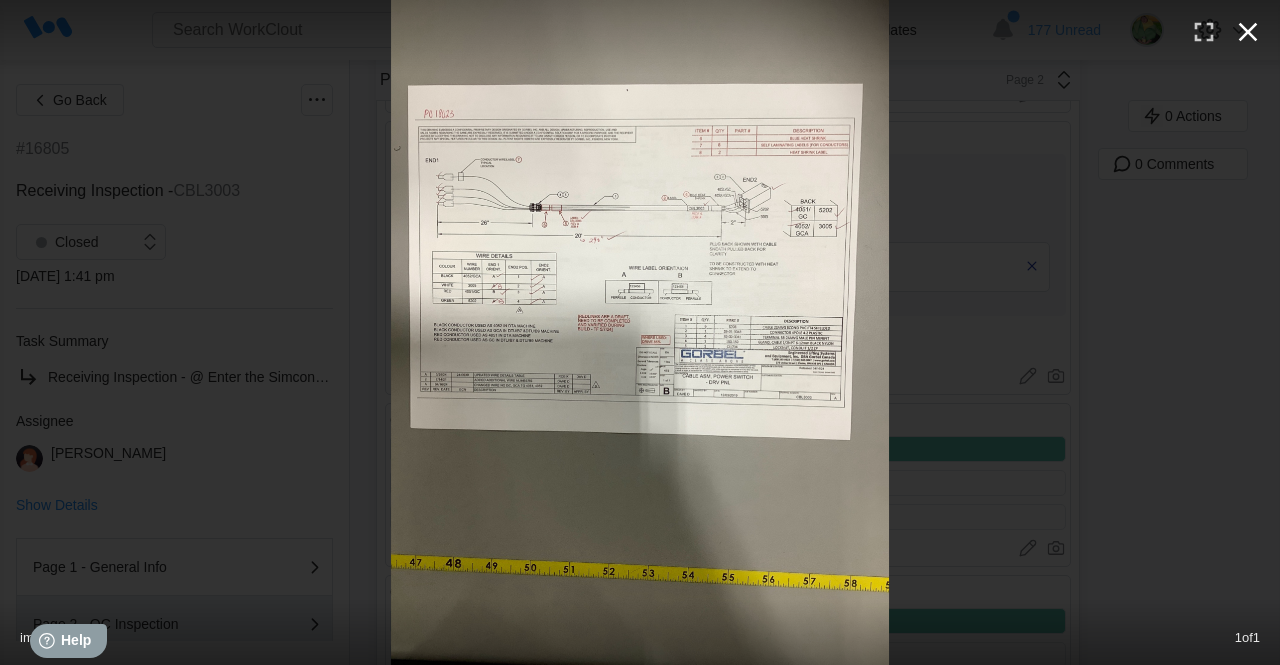 click 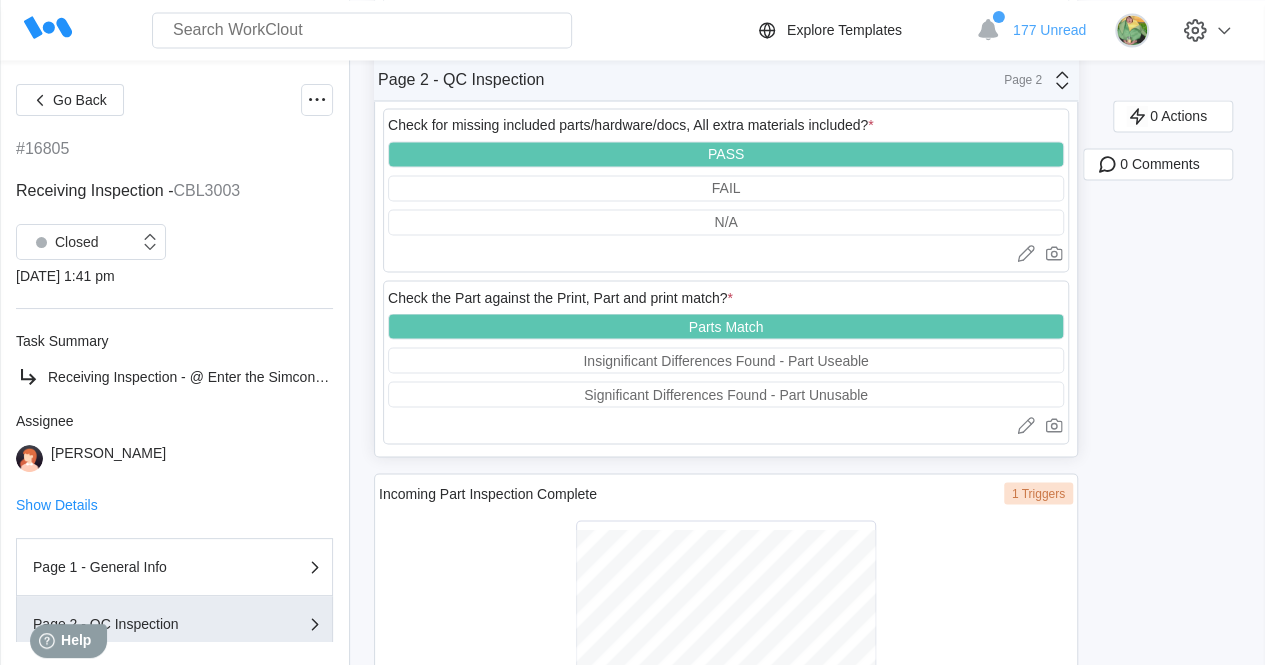 scroll, scrollTop: 1787, scrollLeft: 0, axis: vertical 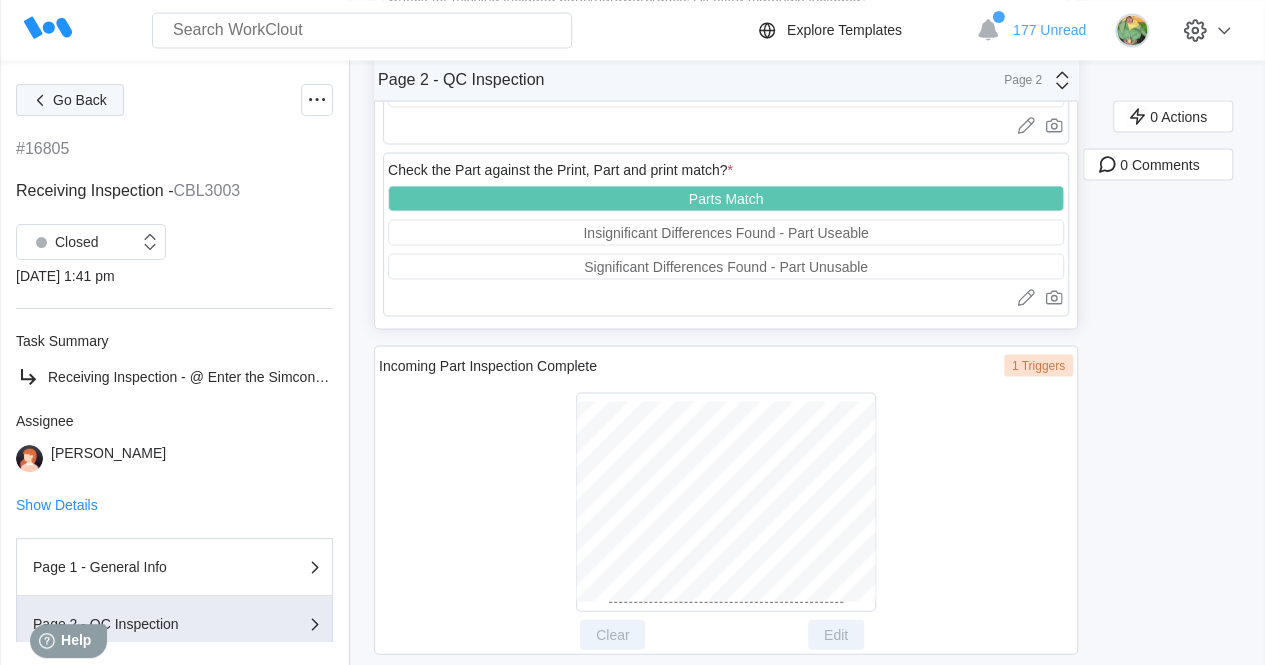 click on "Go Back" at bounding box center (70, 100) 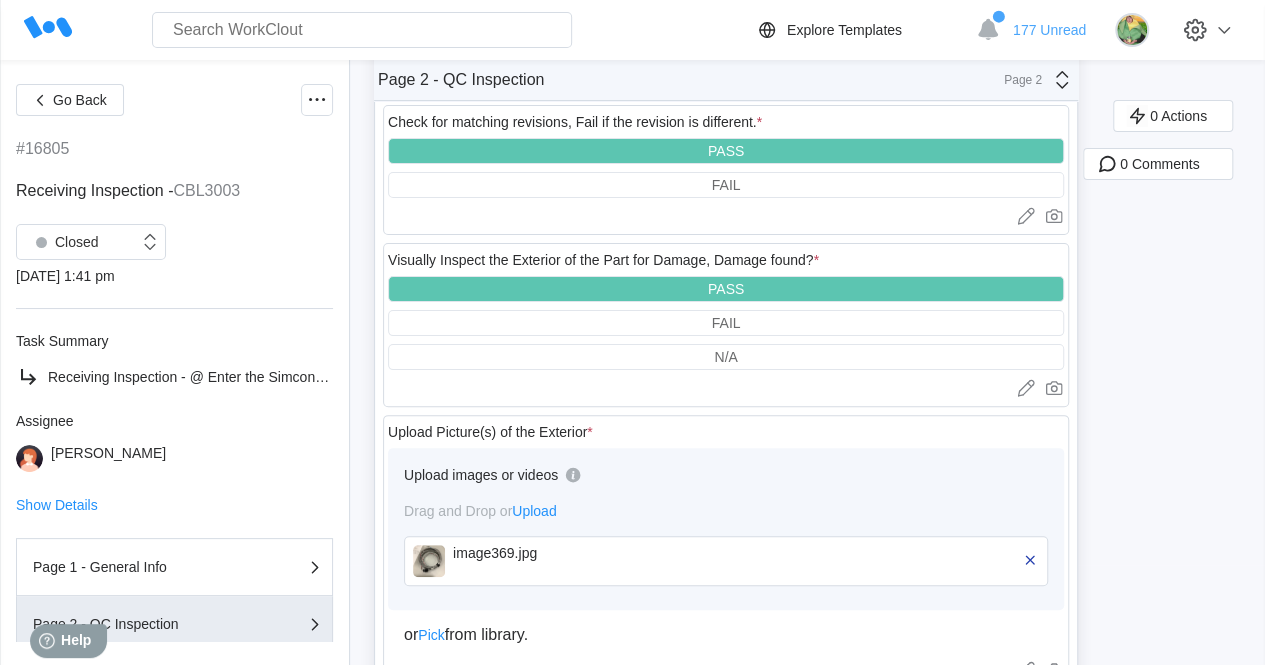 scroll, scrollTop: 0, scrollLeft: 0, axis: both 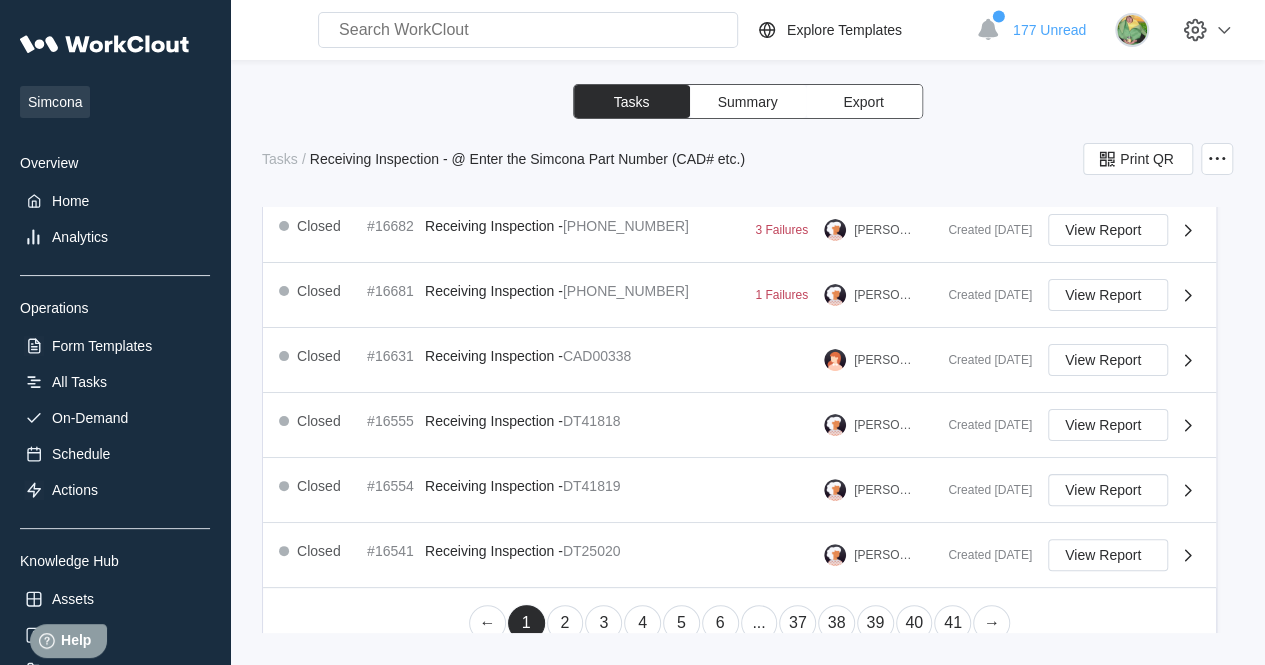 click on "2" at bounding box center (565, 623) 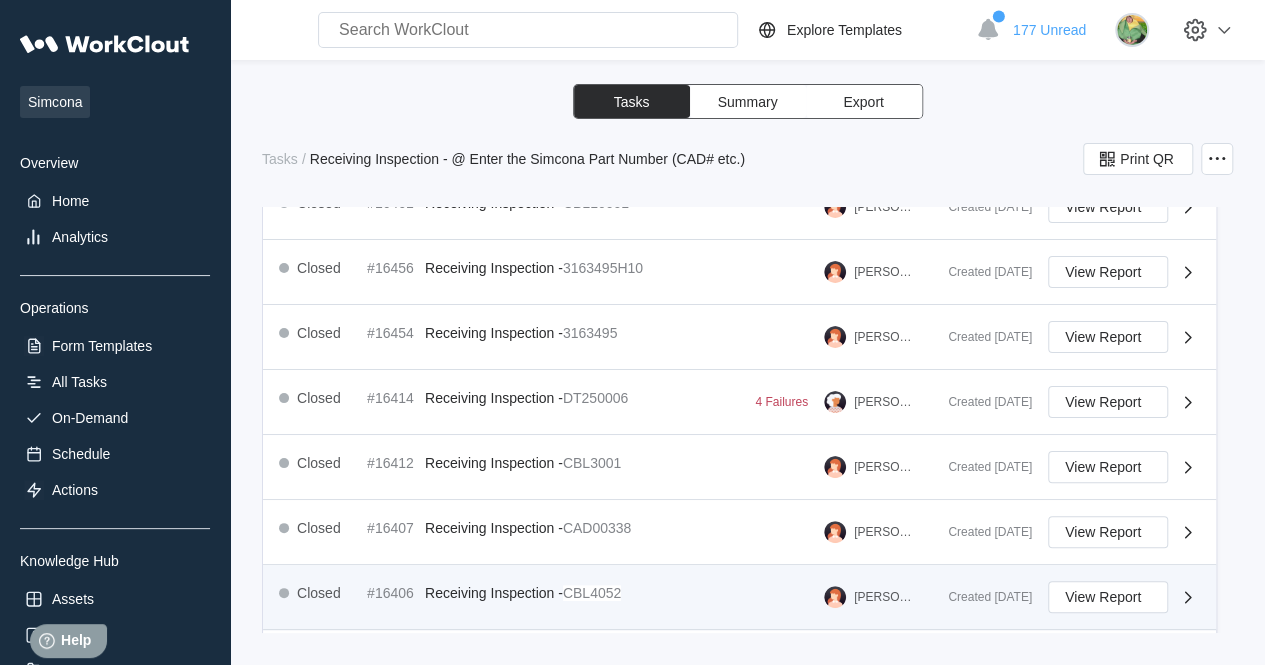 scroll, scrollTop: 951, scrollLeft: 0, axis: vertical 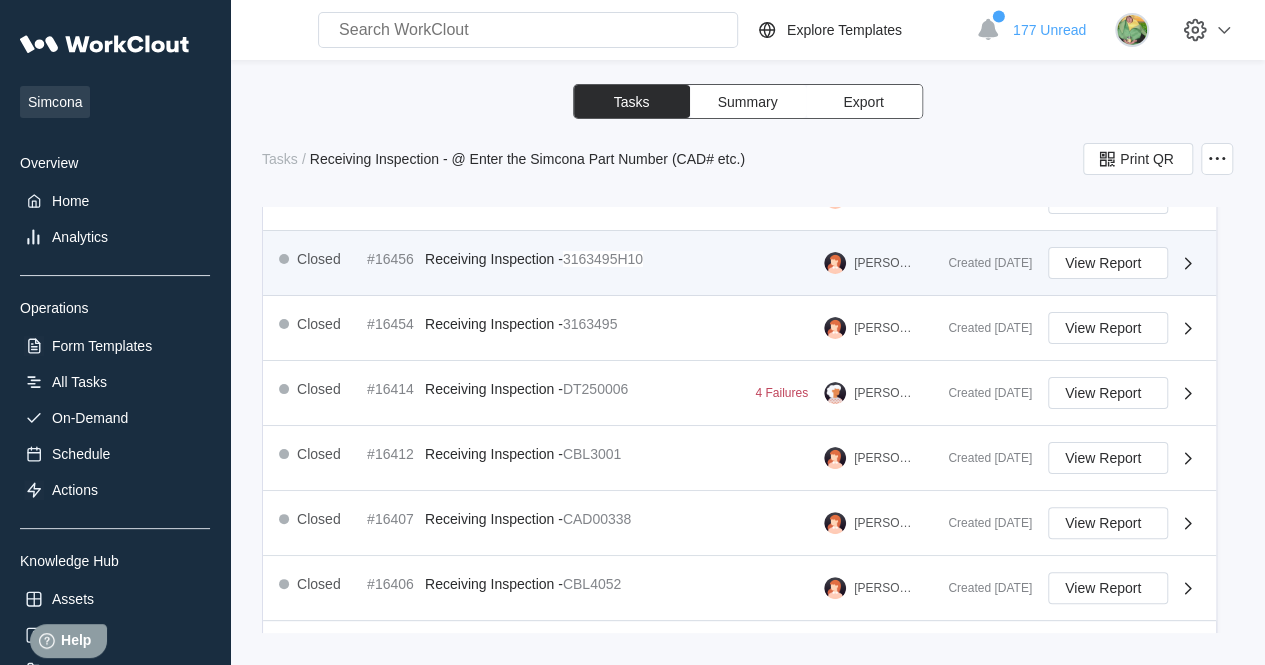 click on "3163495H10" at bounding box center (603, 259) 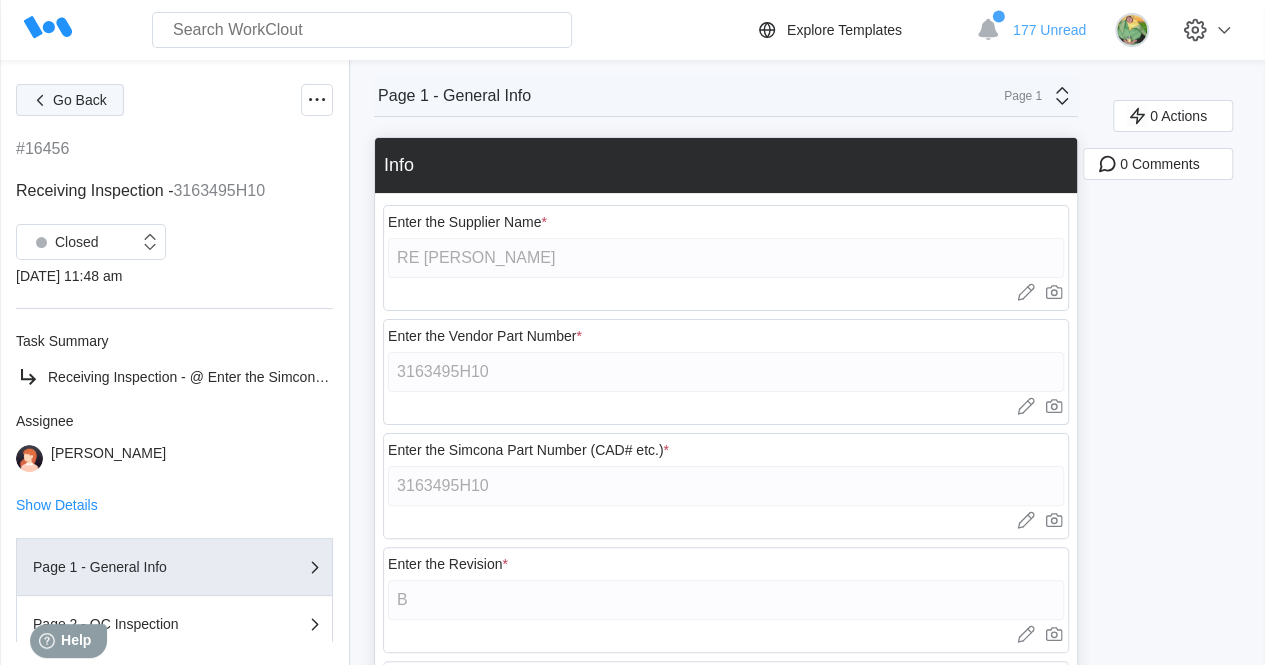 click on "Go Back" at bounding box center (80, 100) 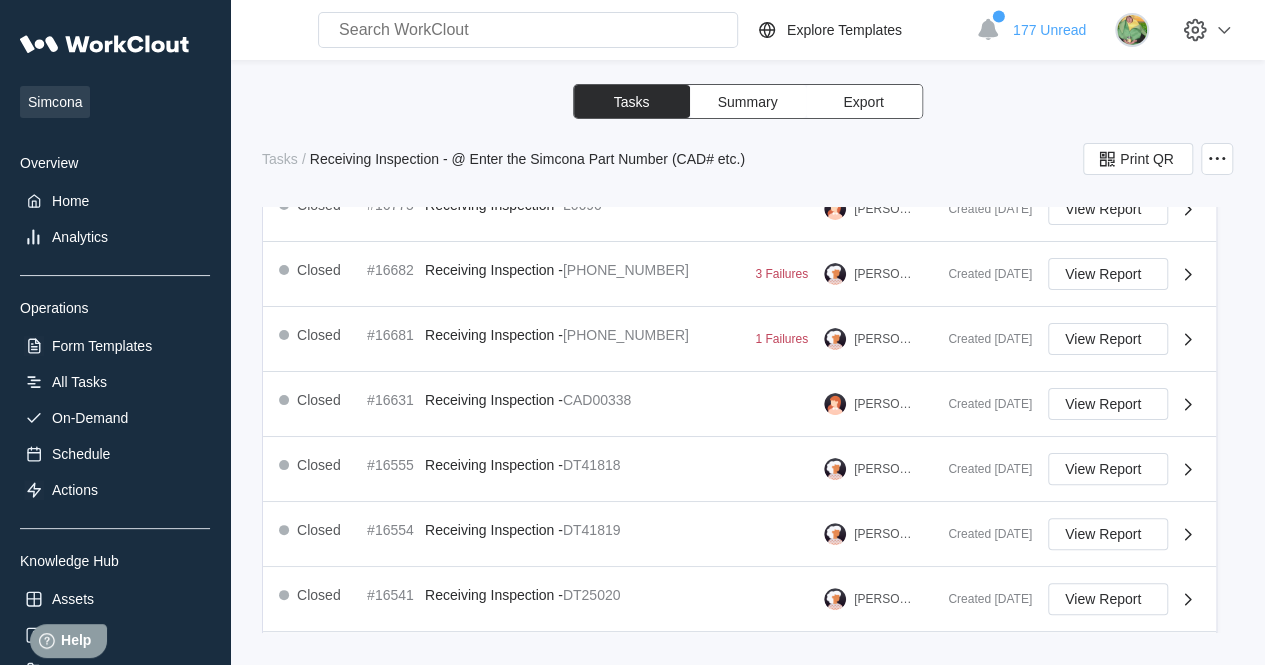 scroll, scrollTop: 992, scrollLeft: 0, axis: vertical 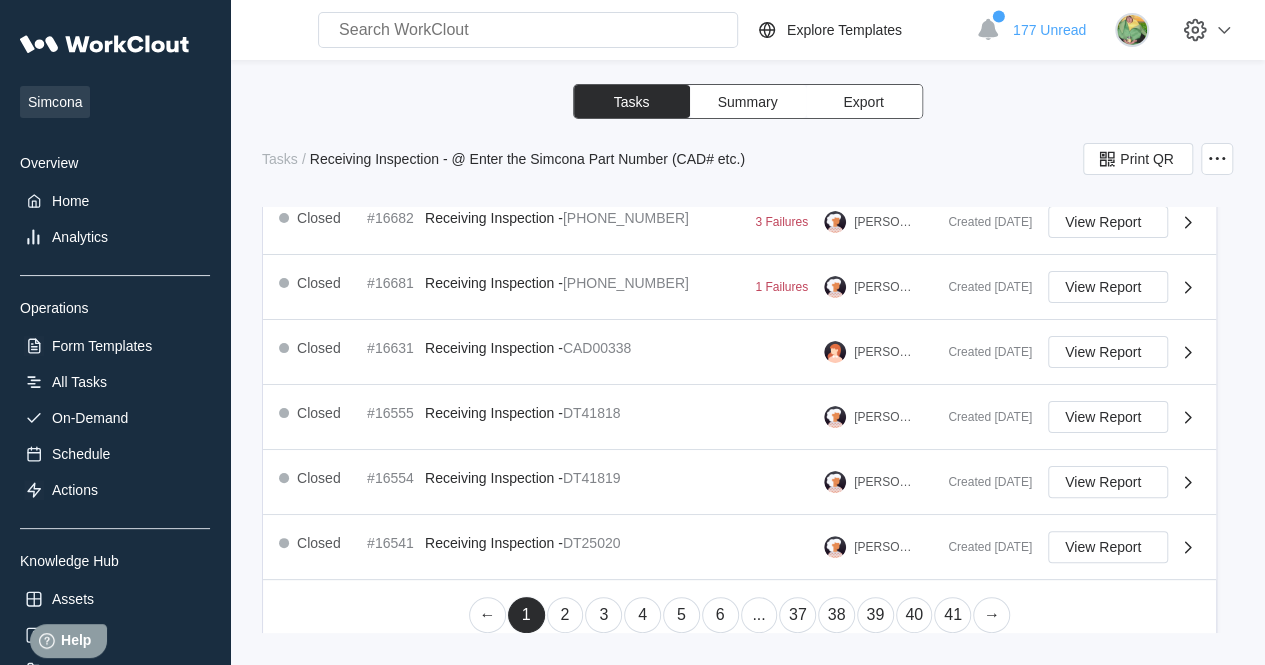 click on "2" at bounding box center [565, 615] 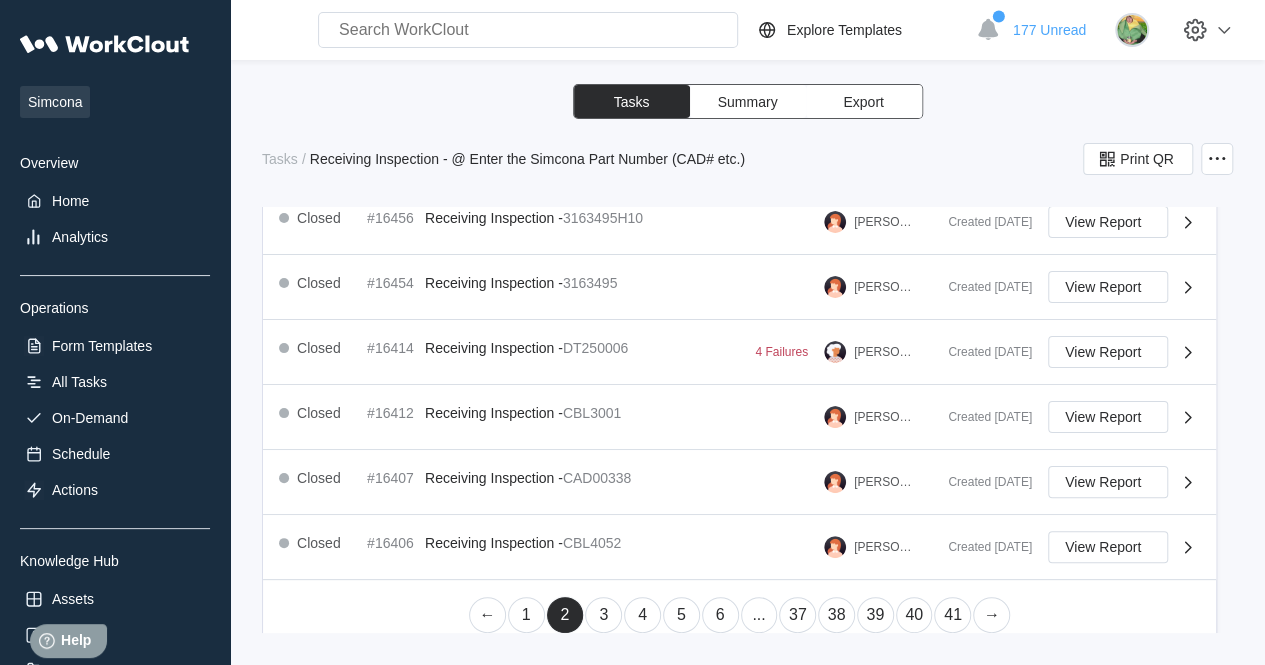 click on "3" at bounding box center (603, 615) 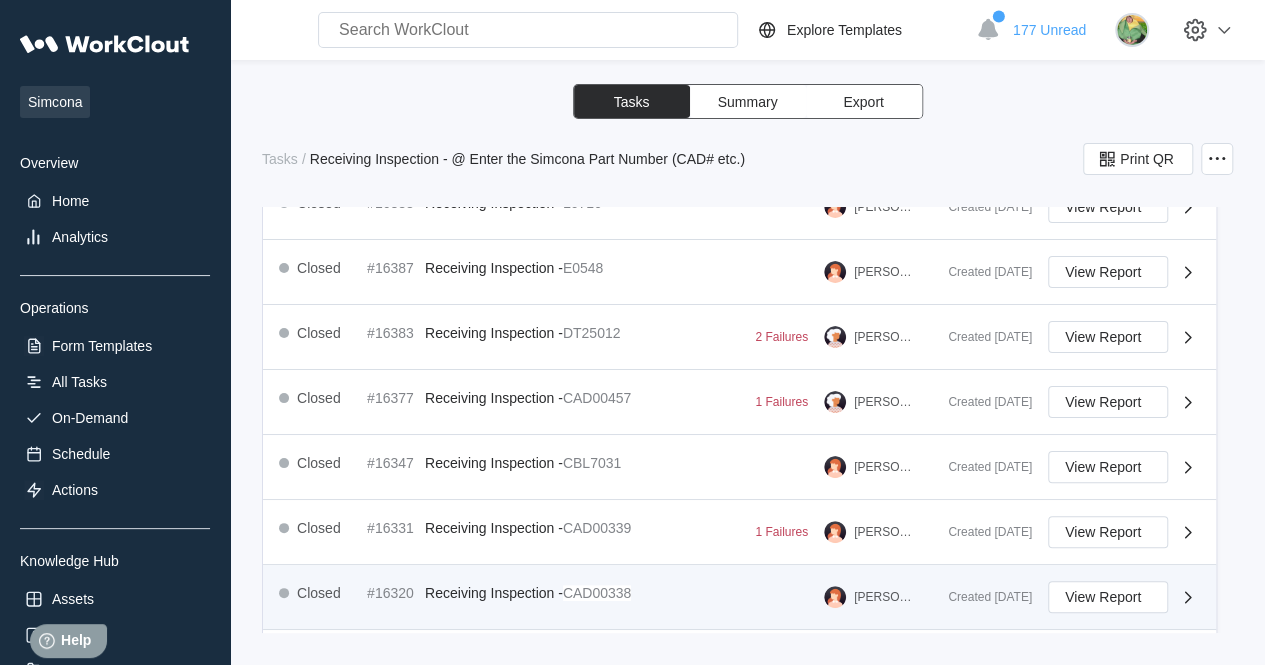 scroll, scrollTop: 992, scrollLeft: 0, axis: vertical 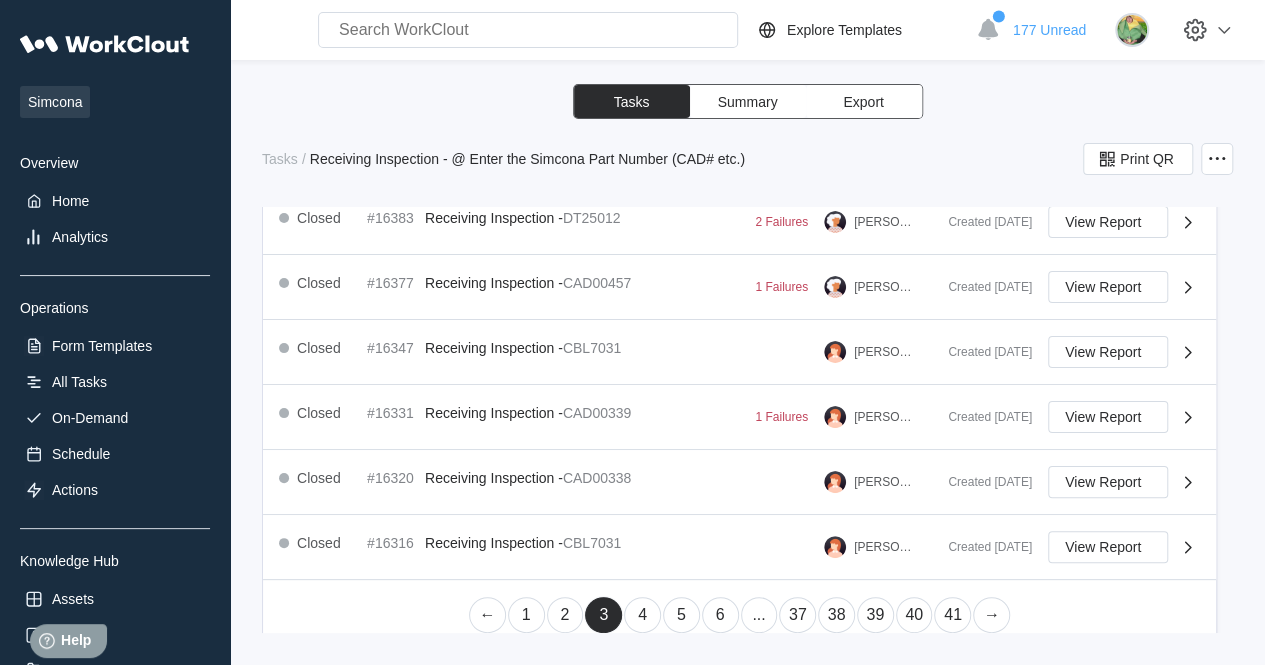 click on "4" at bounding box center [642, 615] 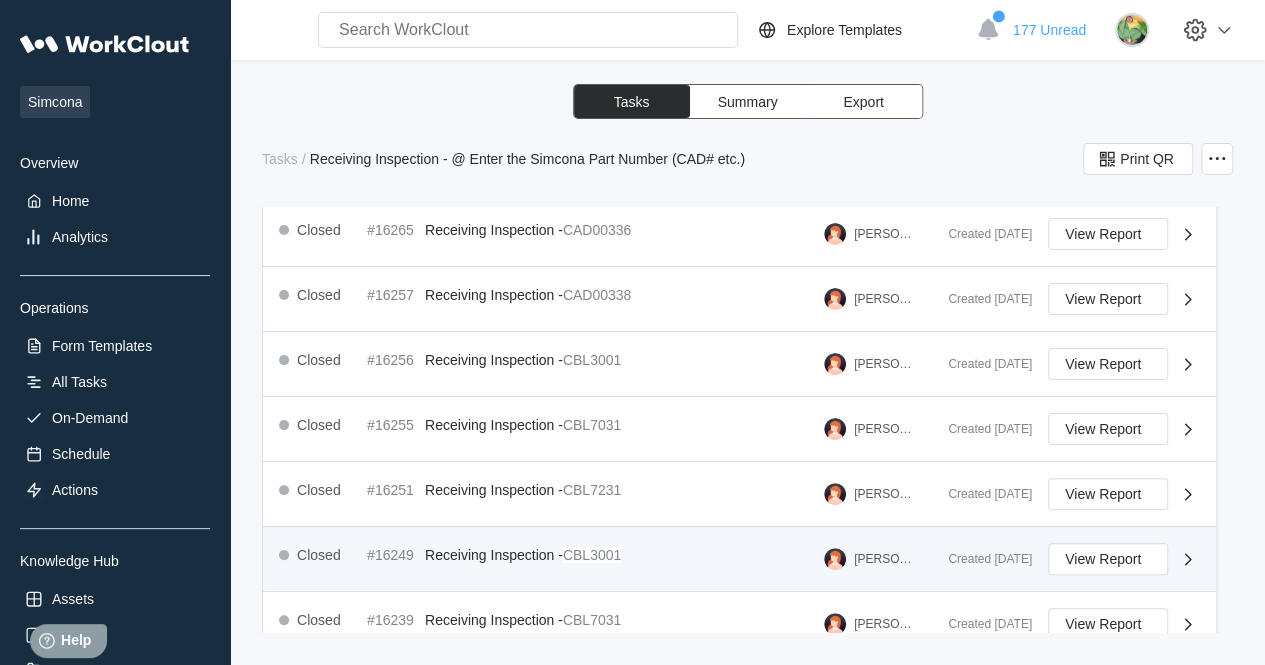 scroll, scrollTop: 992, scrollLeft: 0, axis: vertical 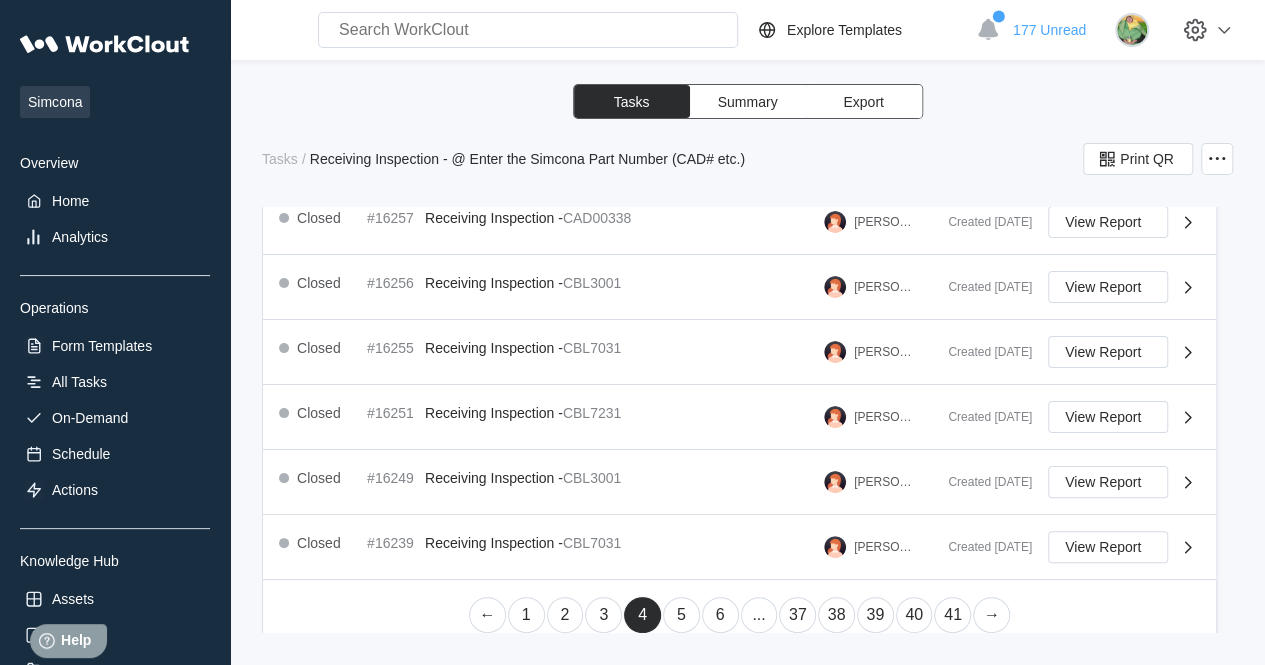 click on "5" at bounding box center [681, 615] 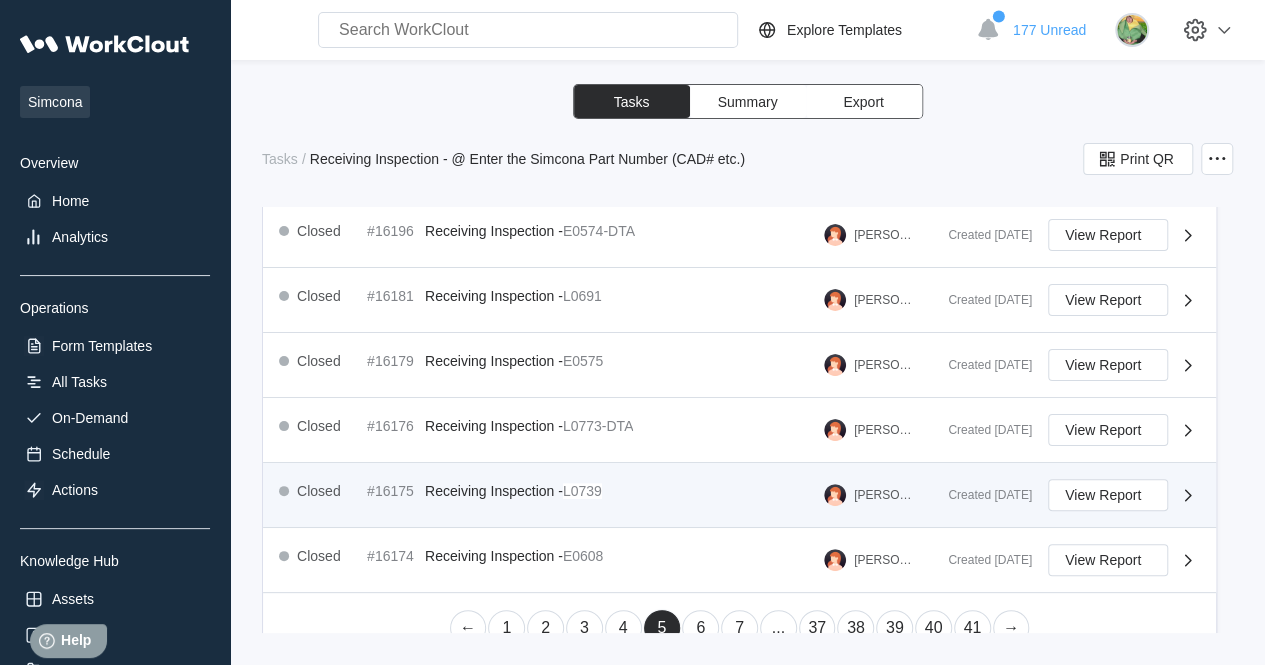 scroll, scrollTop: 992, scrollLeft: 0, axis: vertical 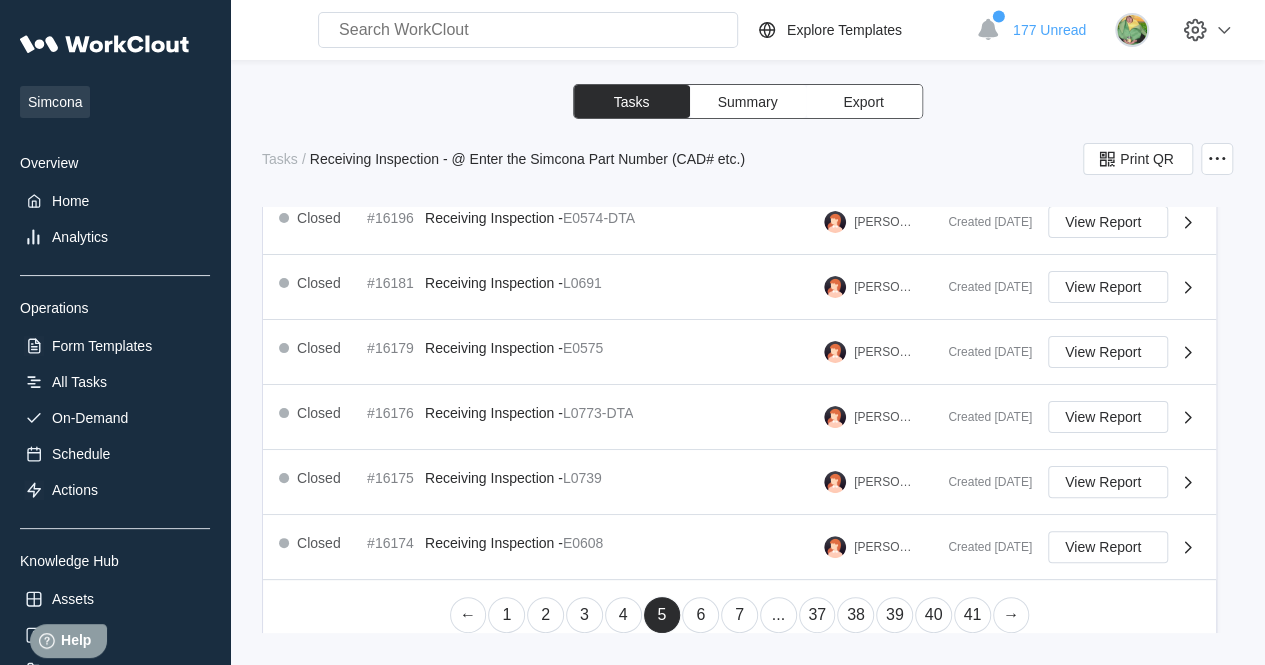 click on "6" at bounding box center (700, 615) 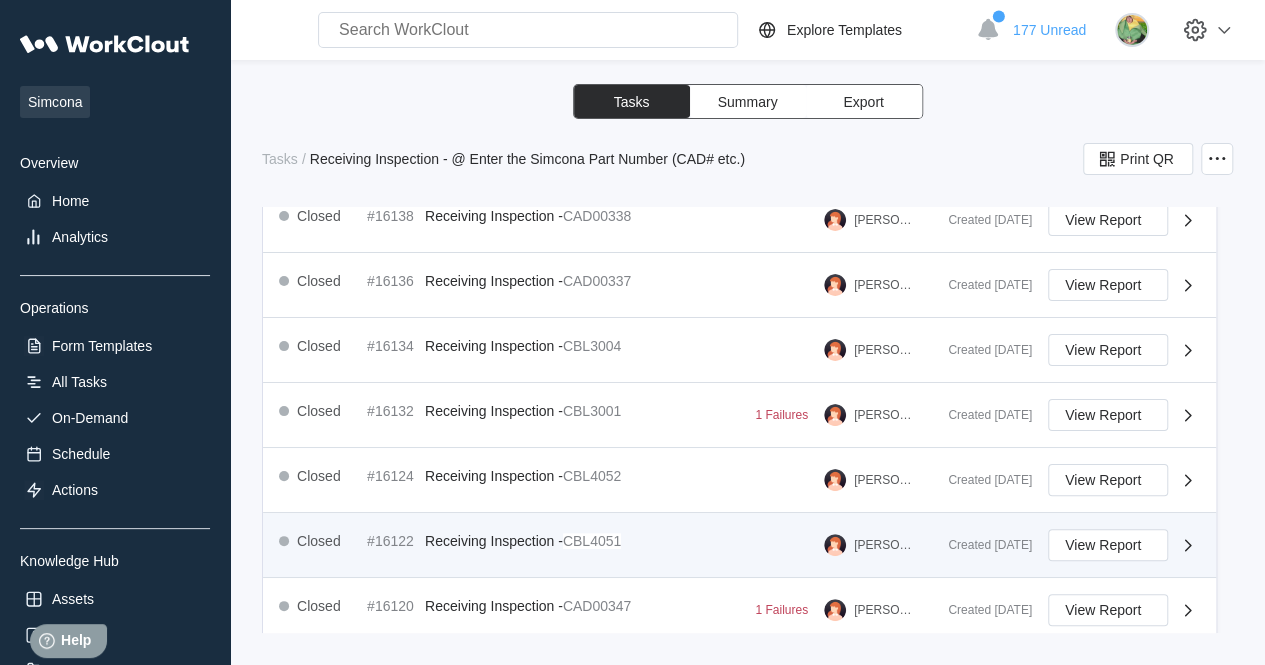 scroll, scrollTop: 992, scrollLeft: 0, axis: vertical 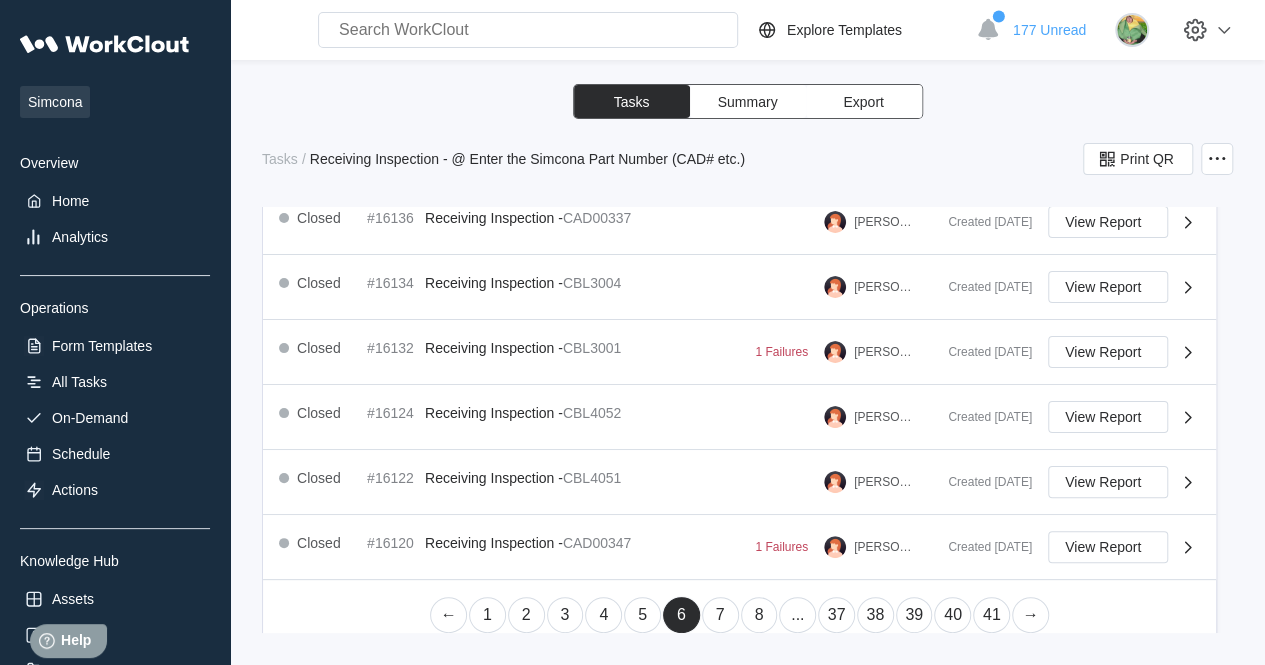 click on "7" at bounding box center [720, 615] 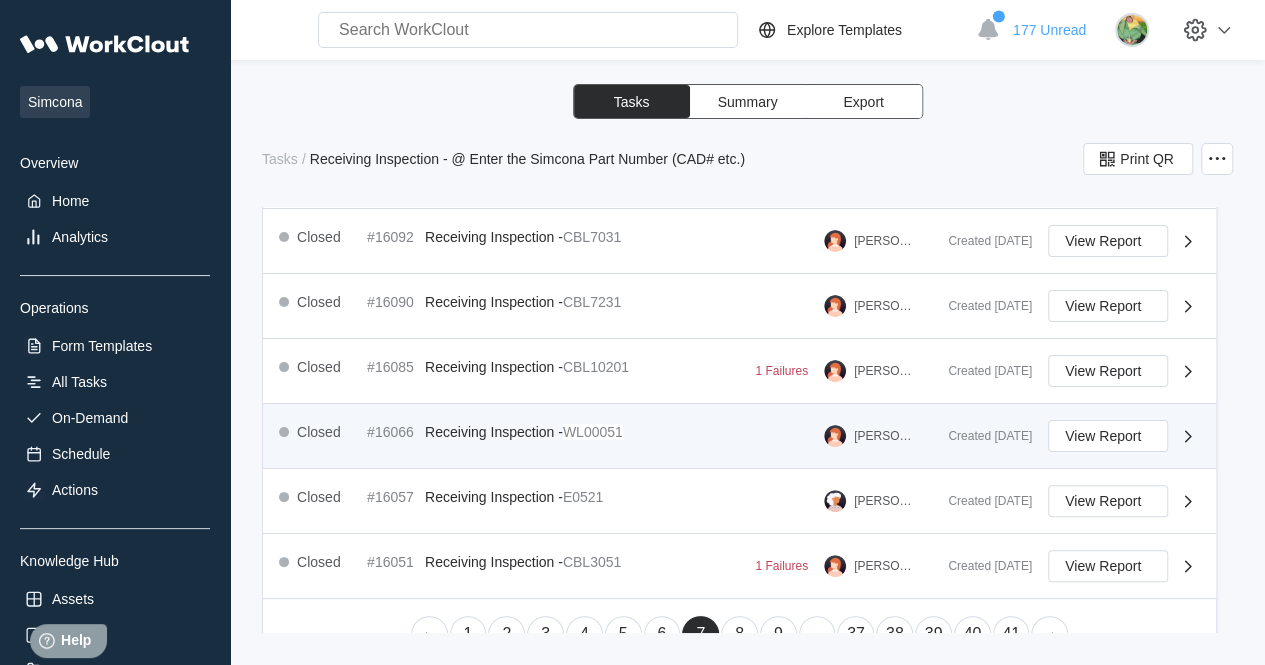 scroll, scrollTop: 992, scrollLeft: 0, axis: vertical 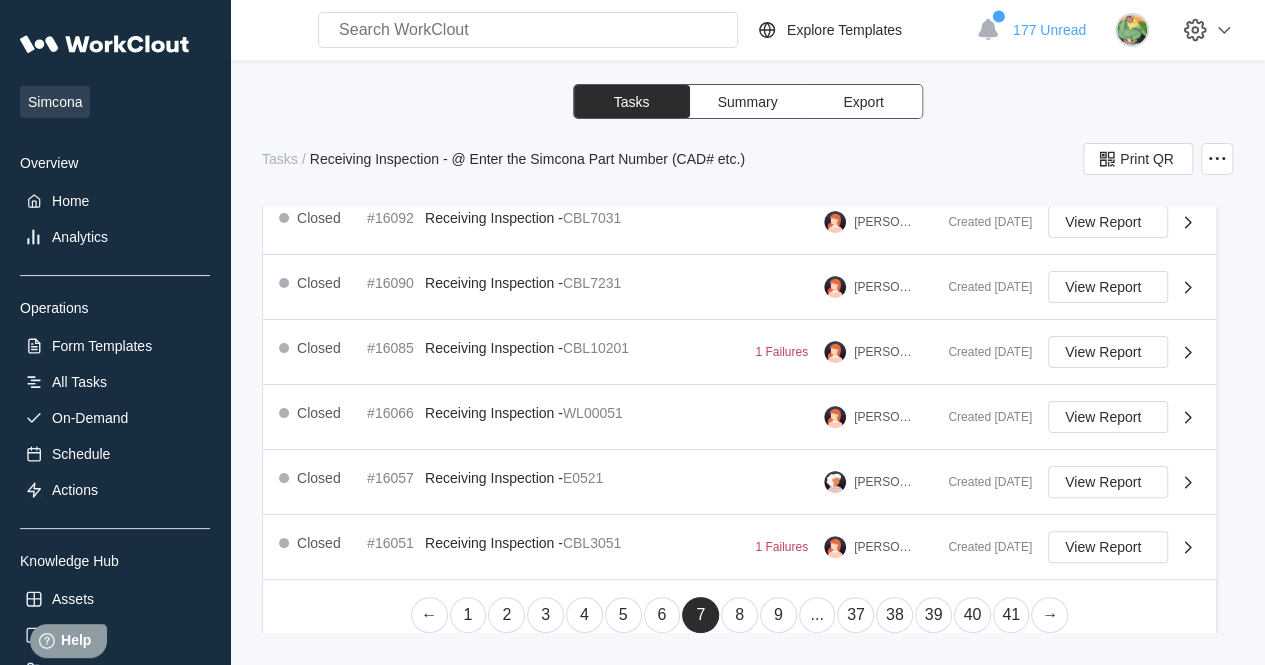 click on "8" at bounding box center (739, 615) 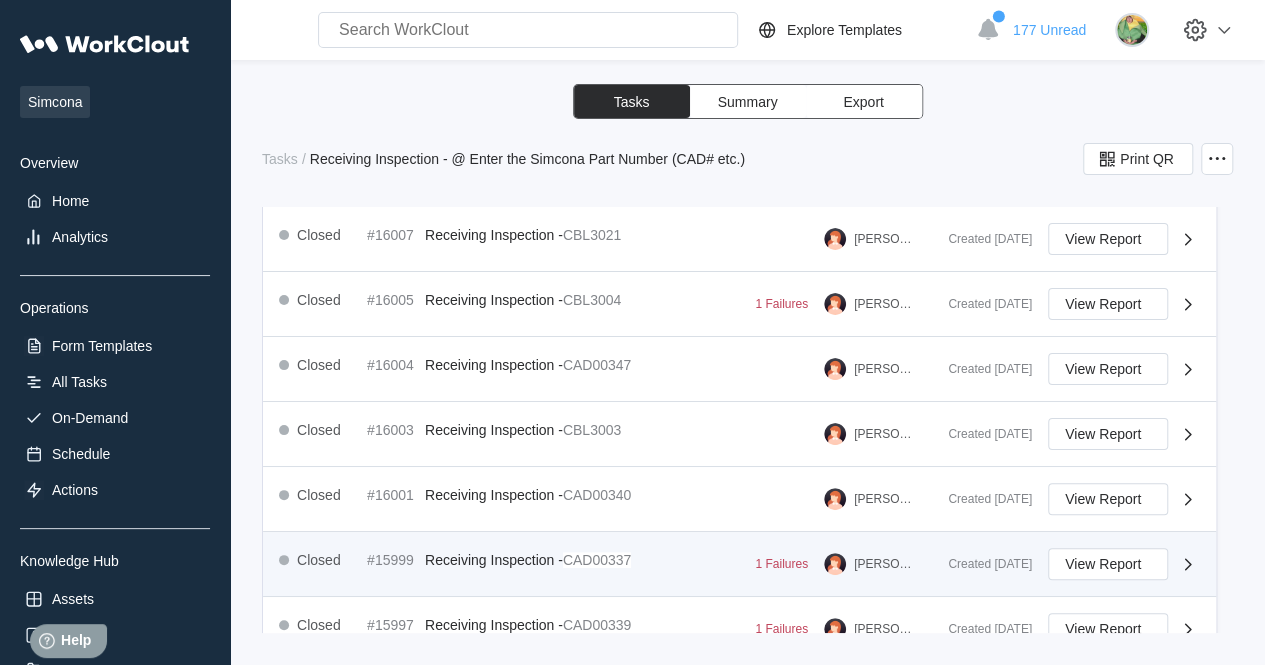 scroll, scrollTop: 992, scrollLeft: 0, axis: vertical 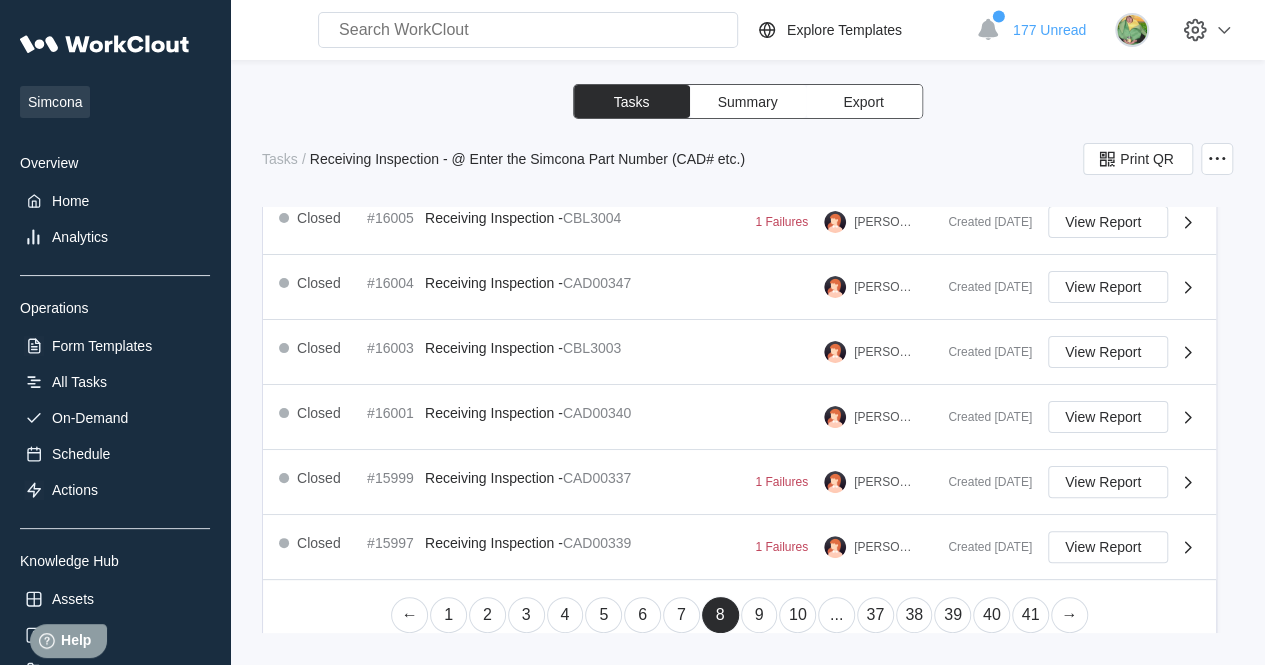 click on "9" at bounding box center (759, 615) 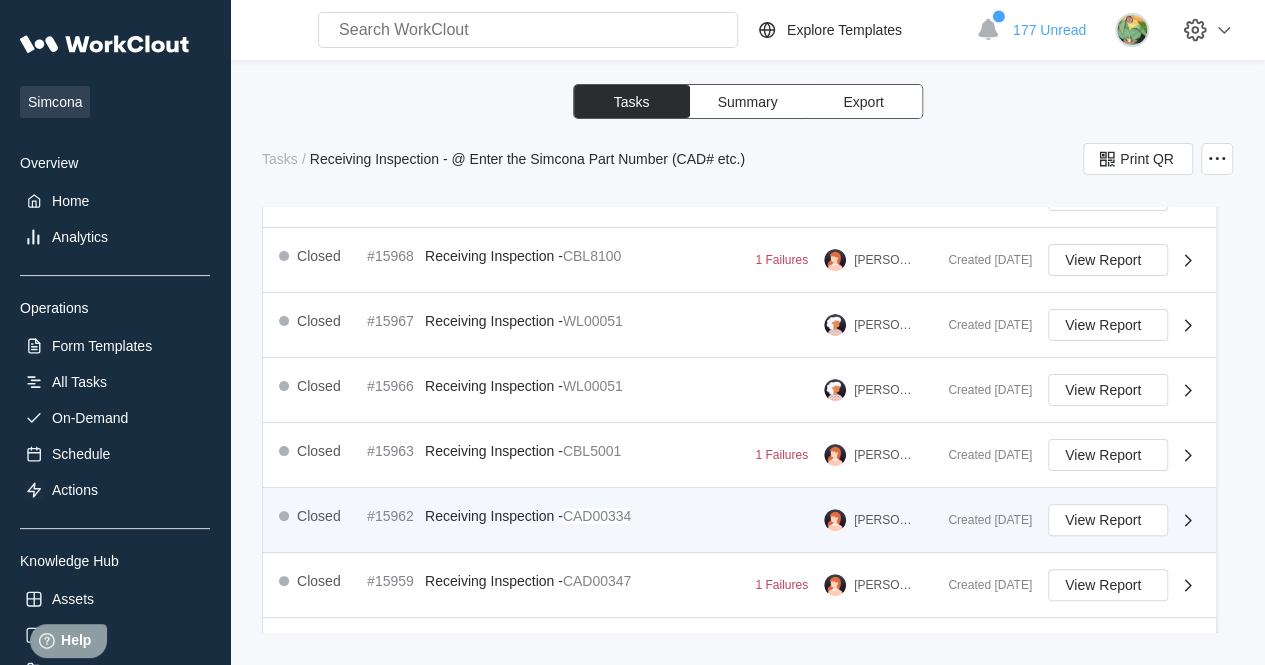 scroll, scrollTop: 992, scrollLeft: 0, axis: vertical 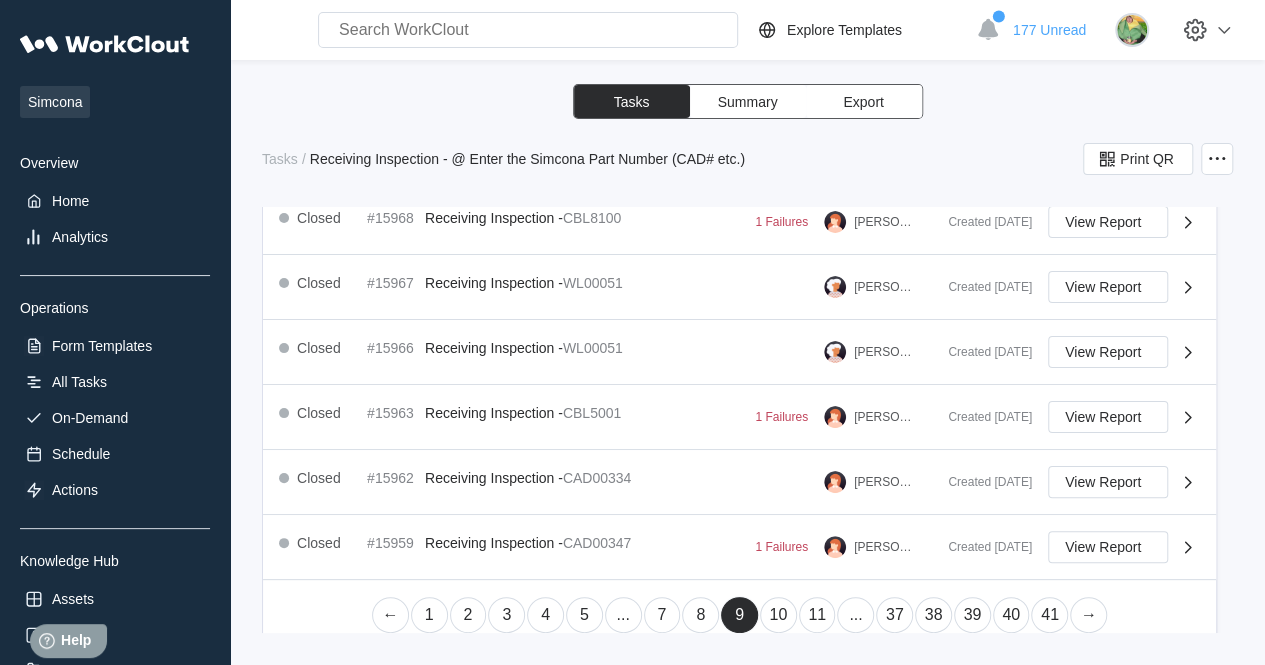 click on "10" at bounding box center [778, 615] 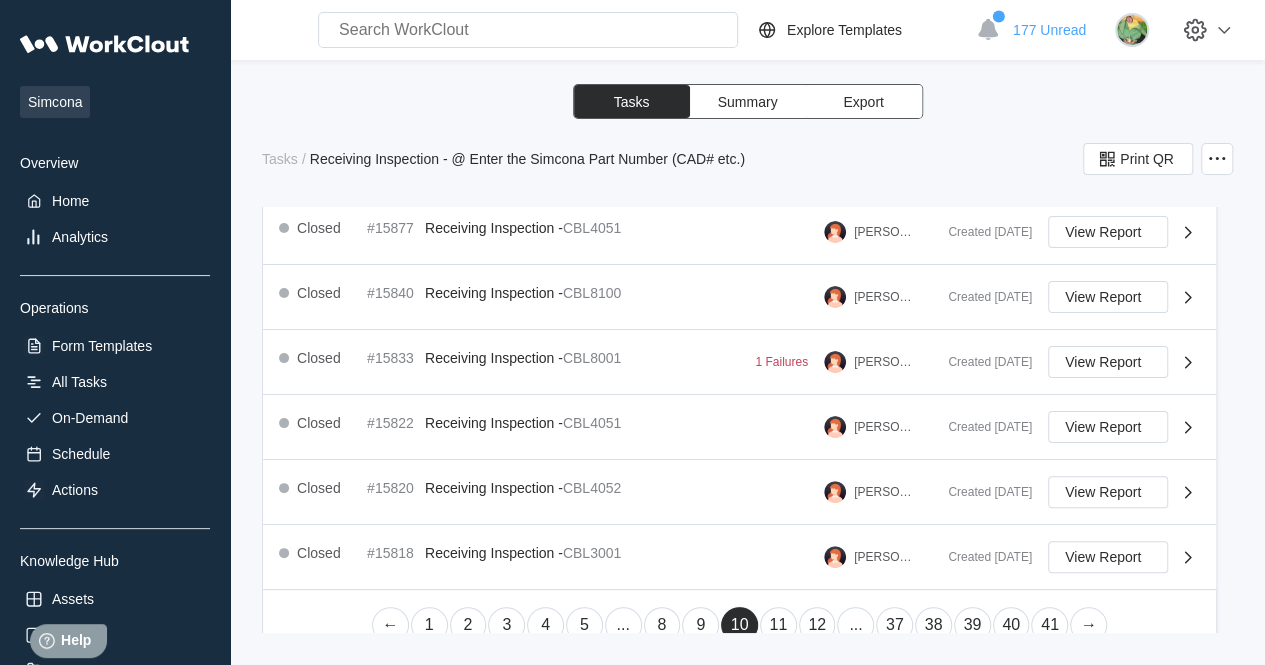 scroll, scrollTop: 992, scrollLeft: 0, axis: vertical 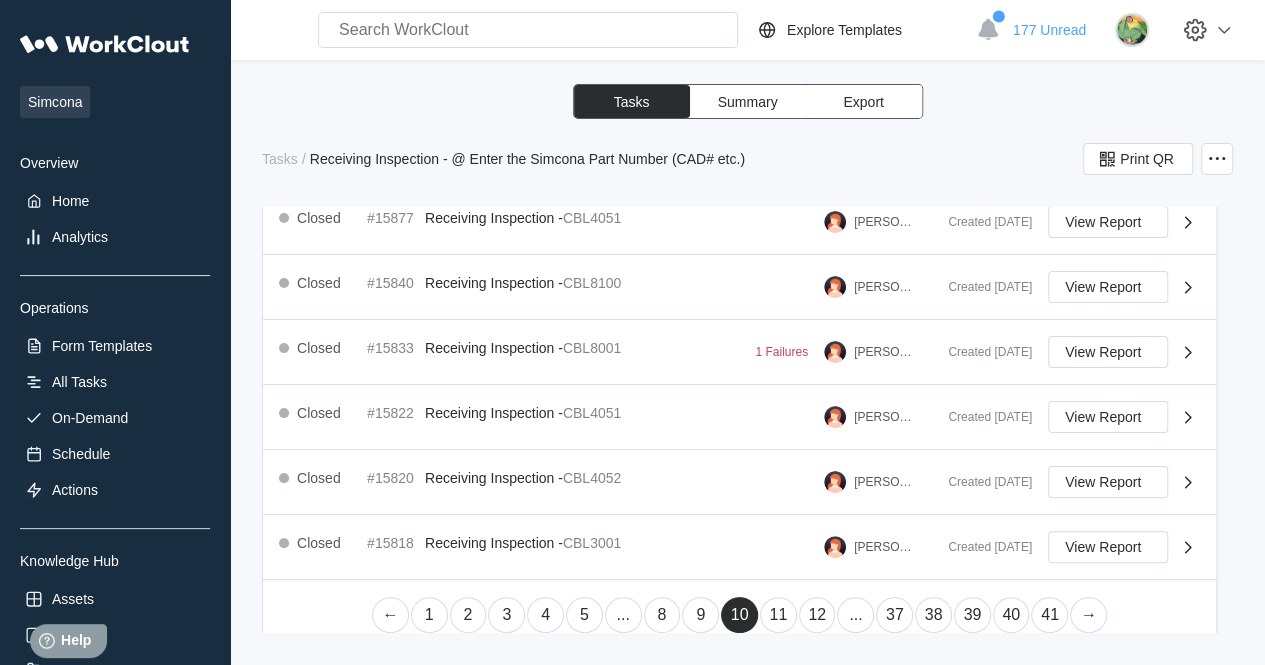 click on "11" at bounding box center (778, 615) 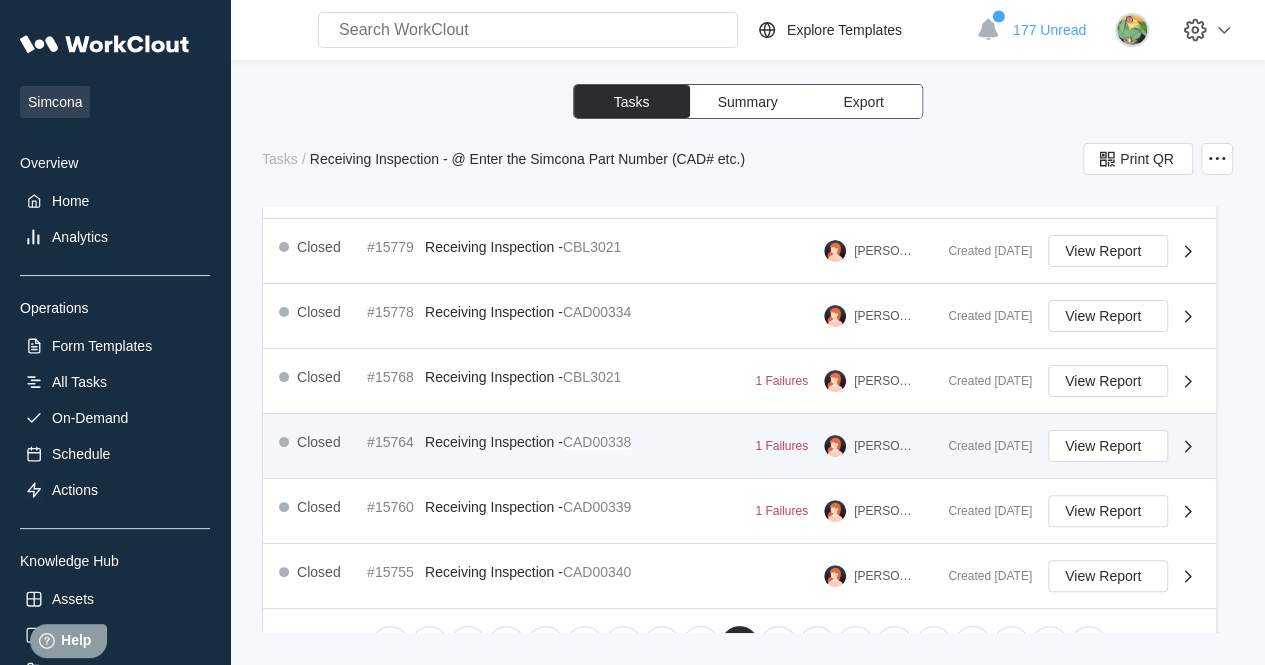 scroll, scrollTop: 992, scrollLeft: 0, axis: vertical 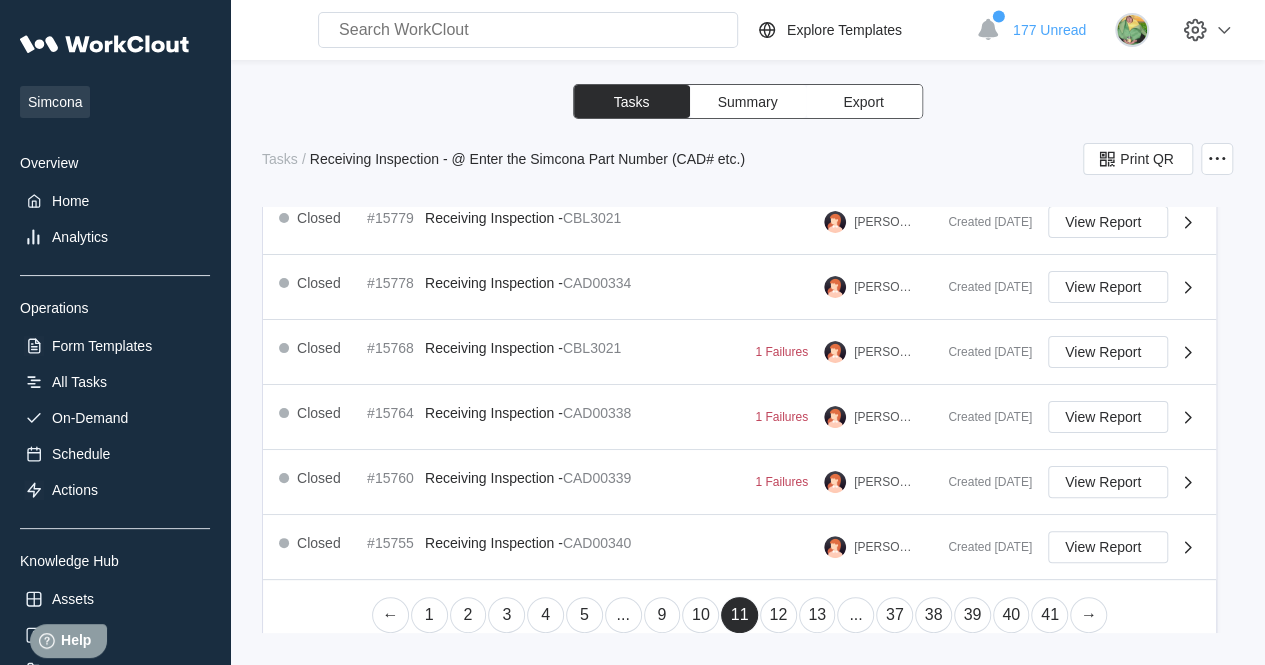 click on "12" at bounding box center [778, 615] 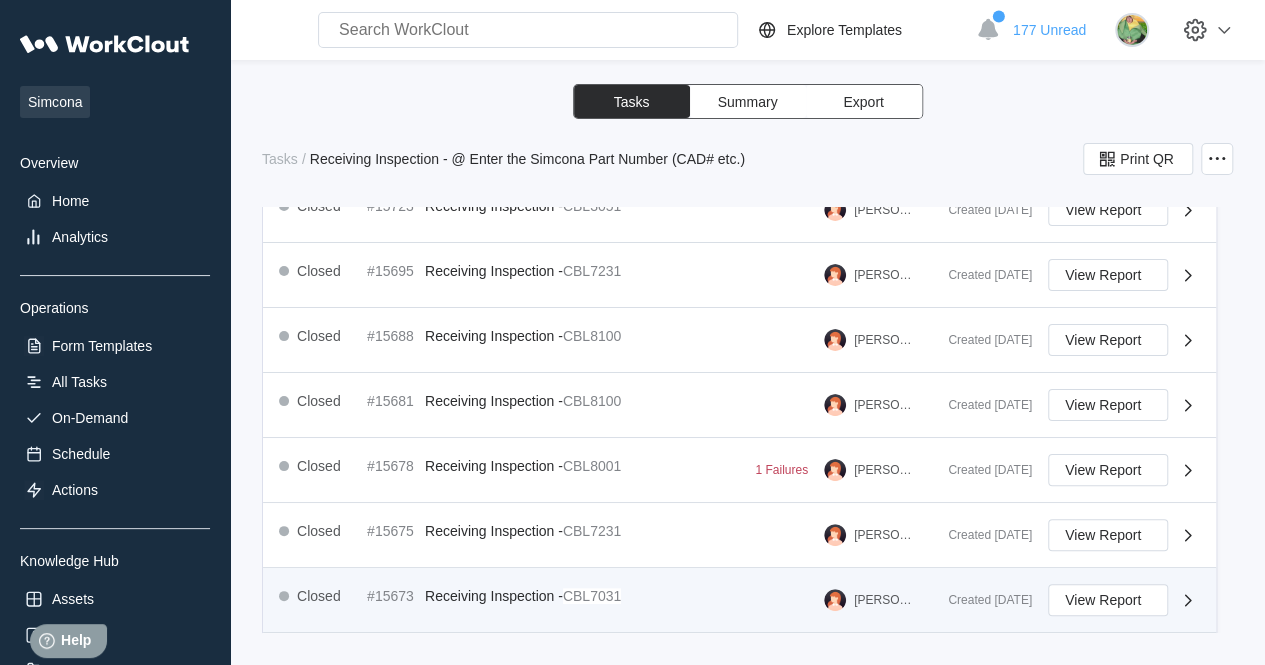 scroll, scrollTop: 992, scrollLeft: 0, axis: vertical 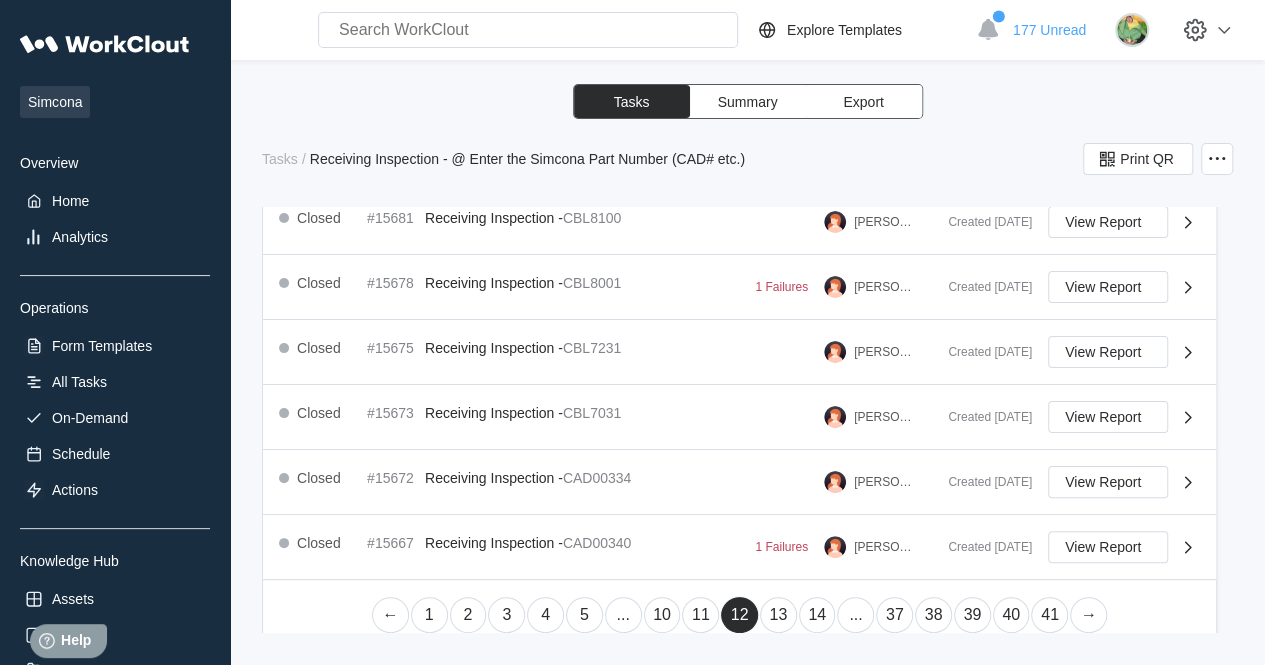 click on "13" at bounding box center [778, 615] 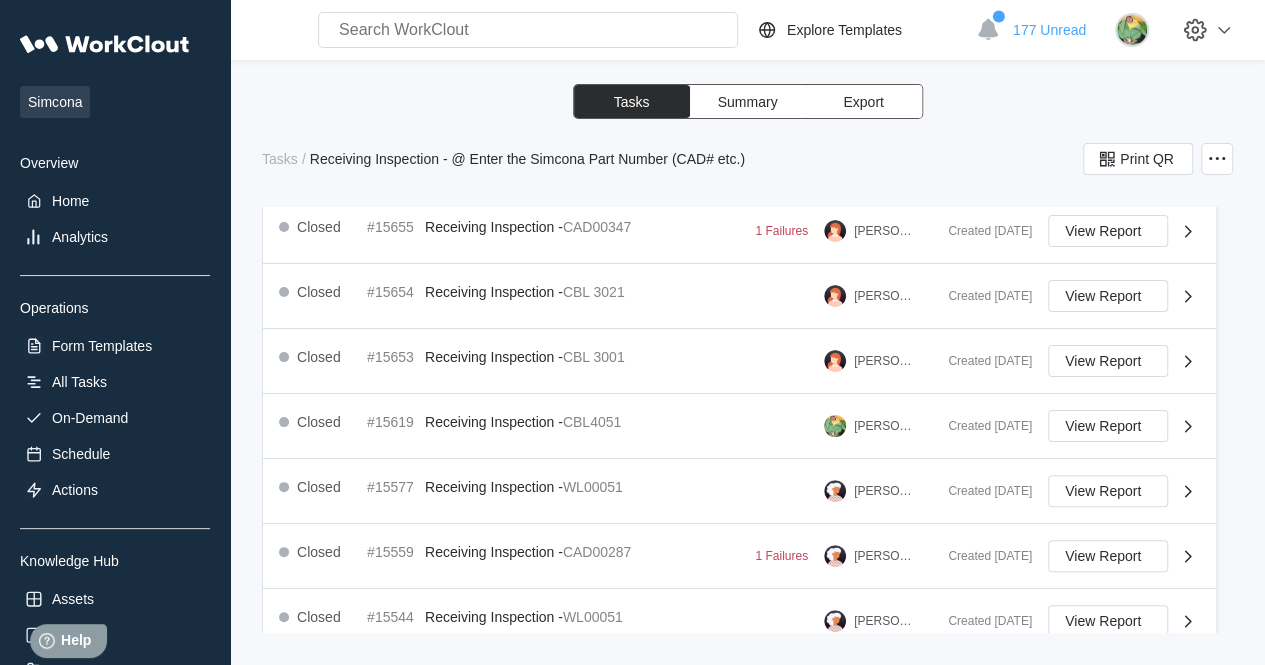 scroll, scrollTop: 992, scrollLeft: 0, axis: vertical 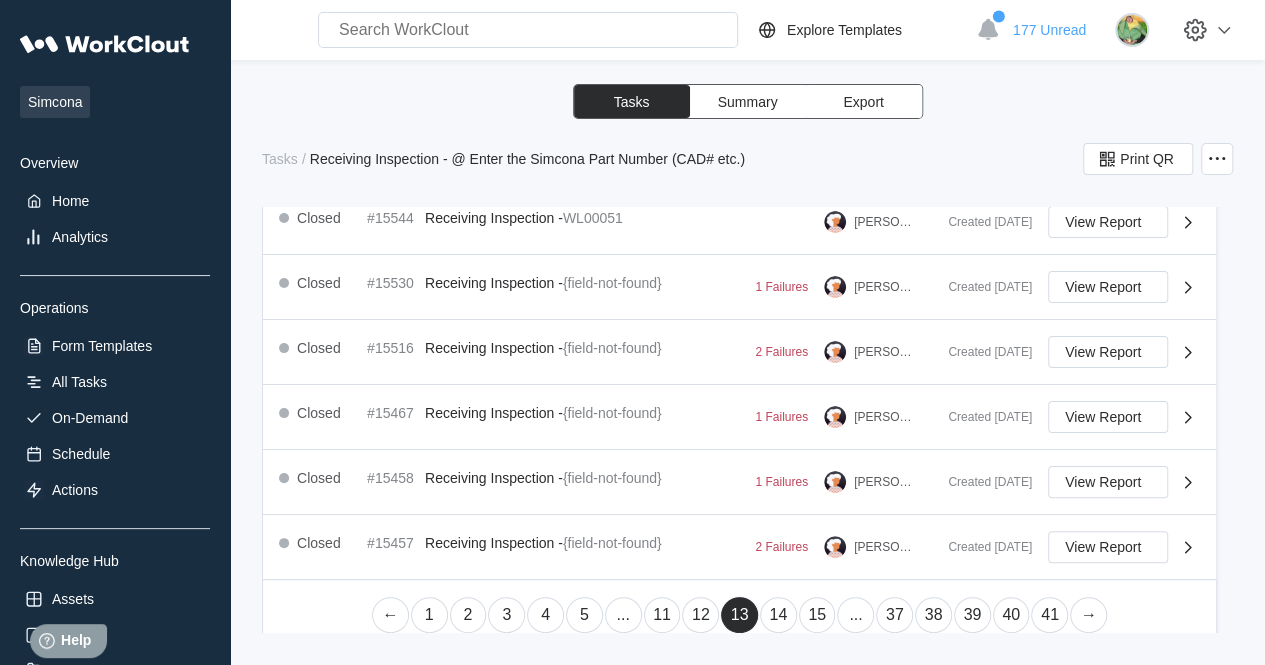 click on "1" at bounding box center (429, 615) 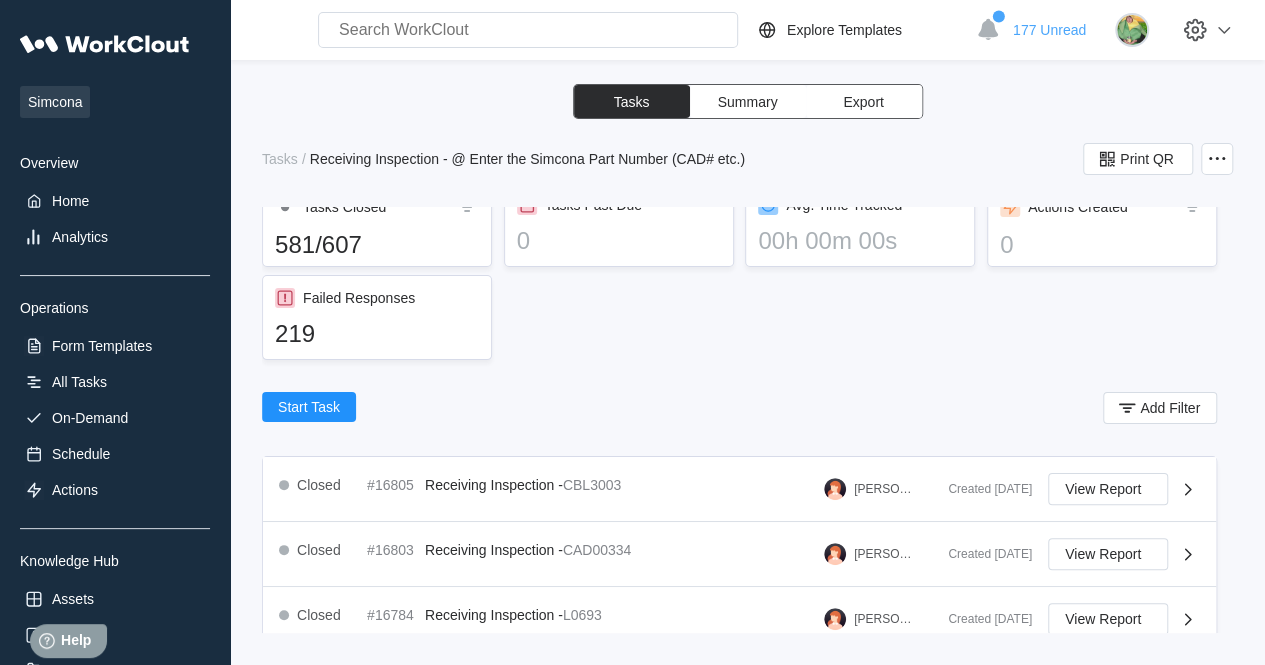 scroll, scrollTop: 0, scrollLeft: 0, axis: both 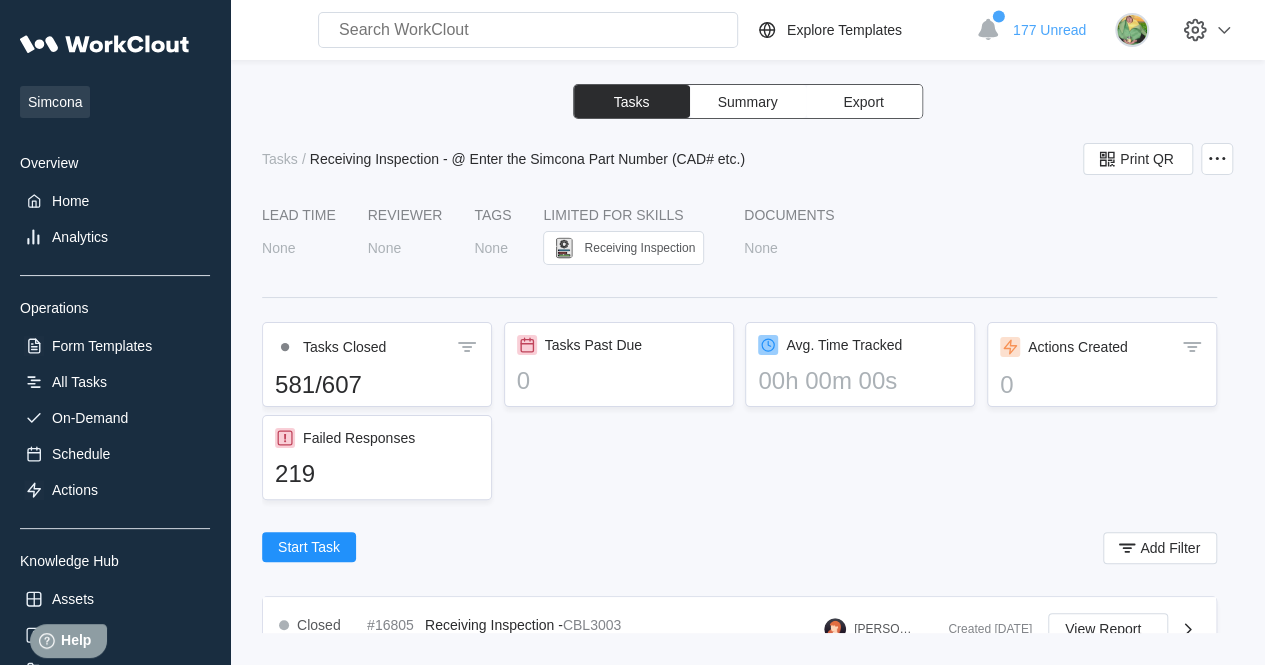 click at bounding box center [528, 30] 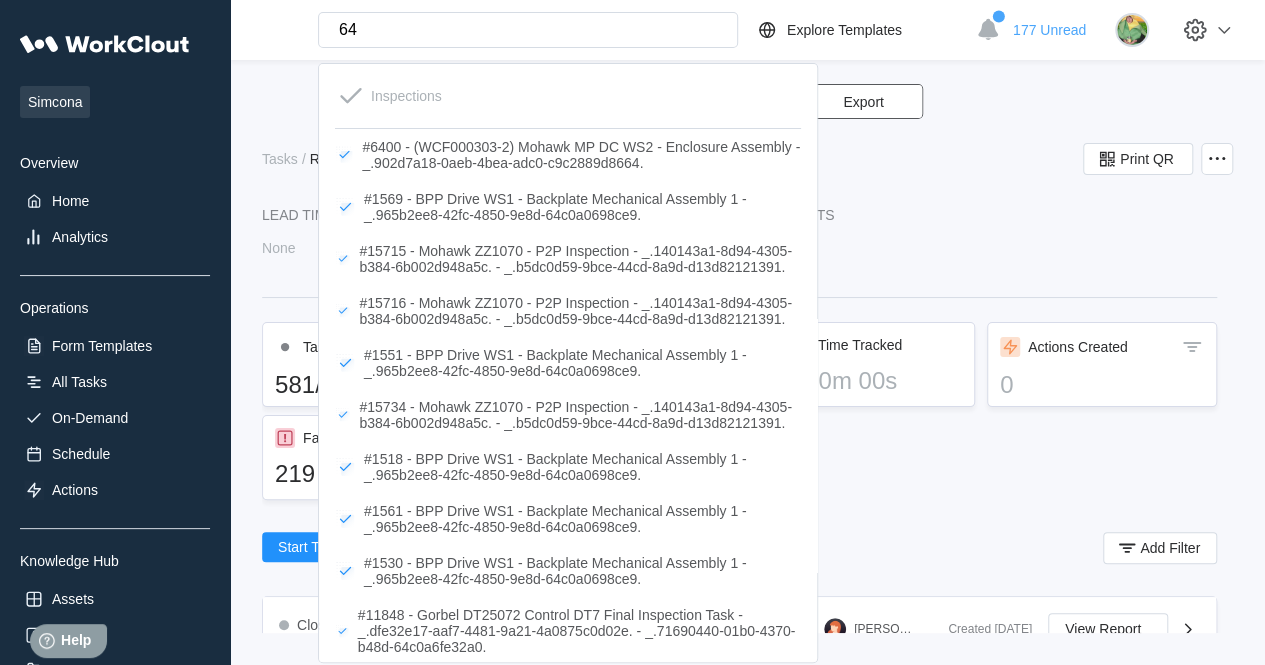 type on "6" 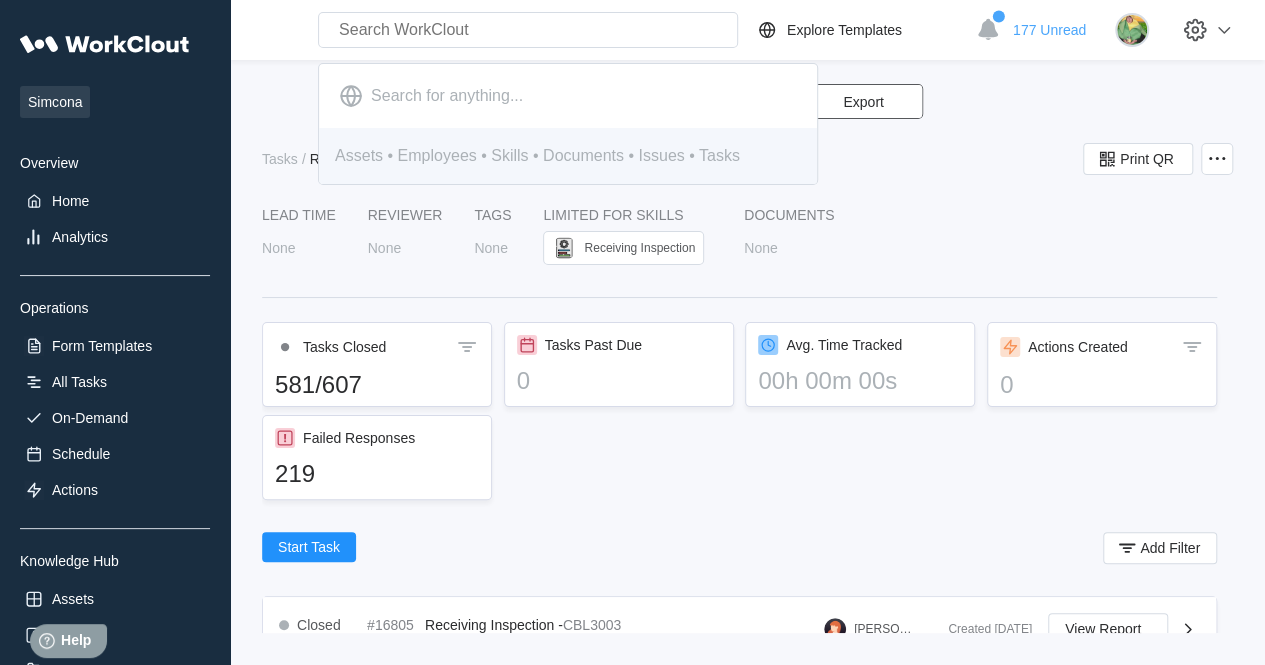 type 